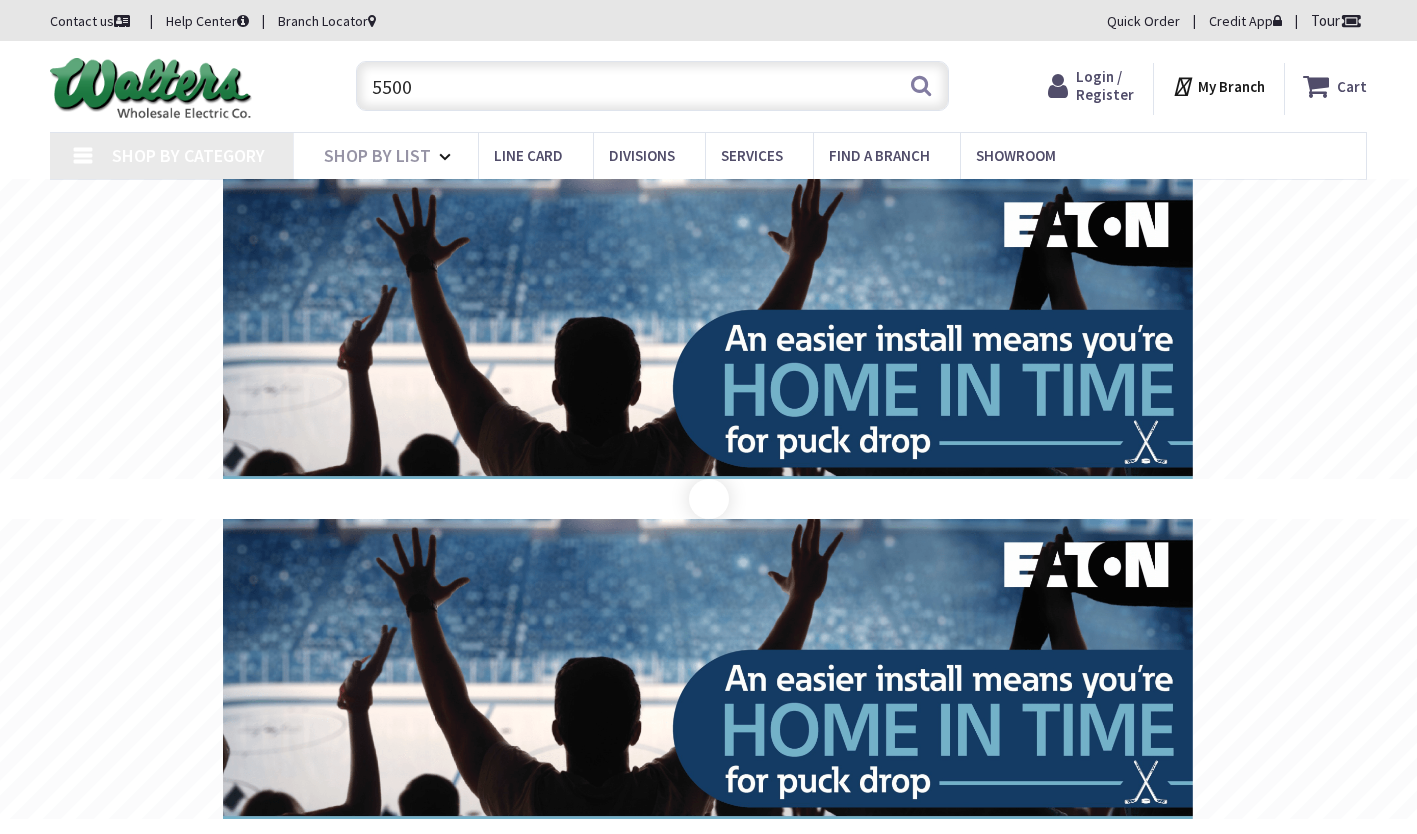 scroll, scrollTop: 0, scrollLeft: 0, axis: both 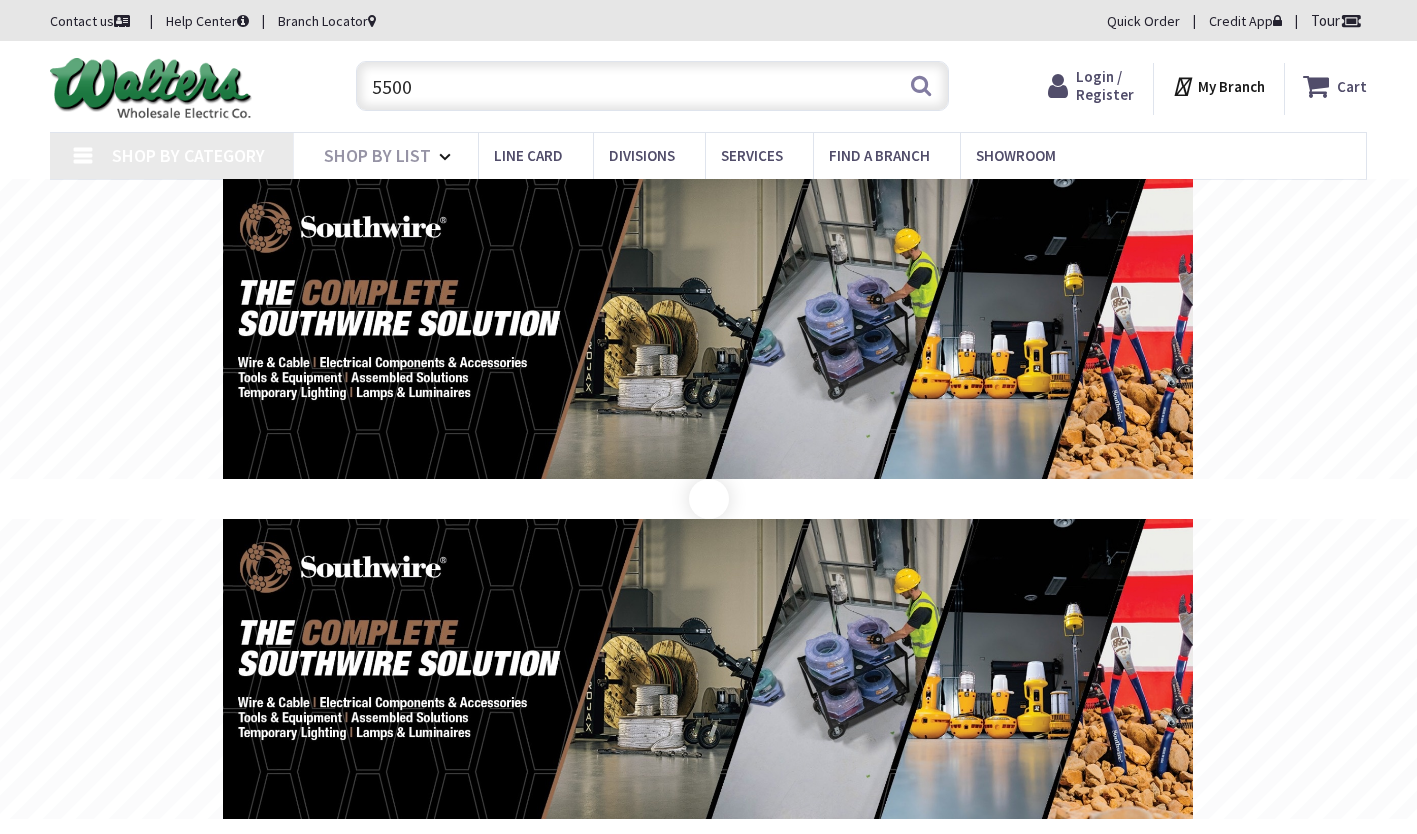 type on "[STREET], [CITY], [STATE] [POSTAL_CODE], [COUNTRY]" 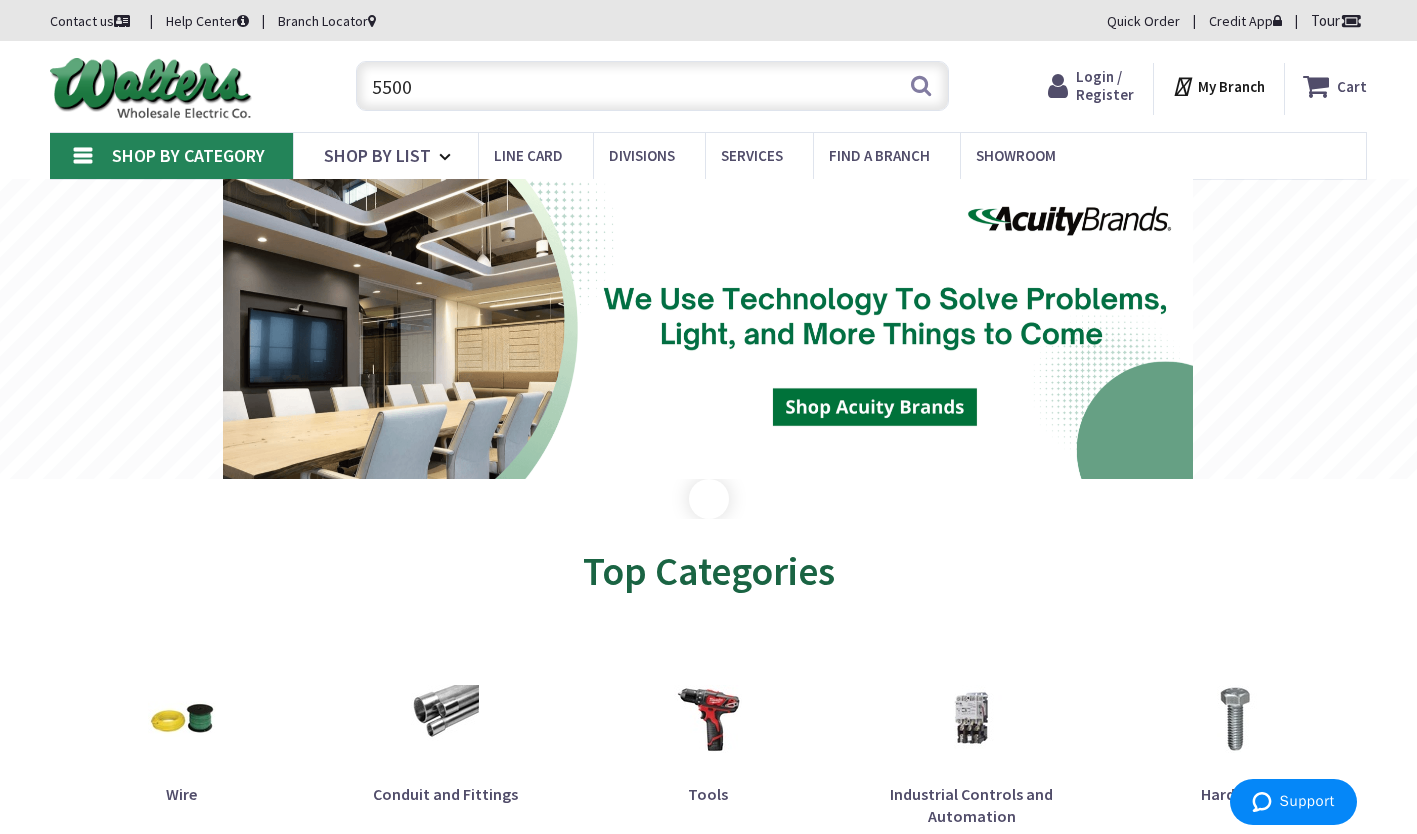 click on "5500" at bounding box center (652, 86) 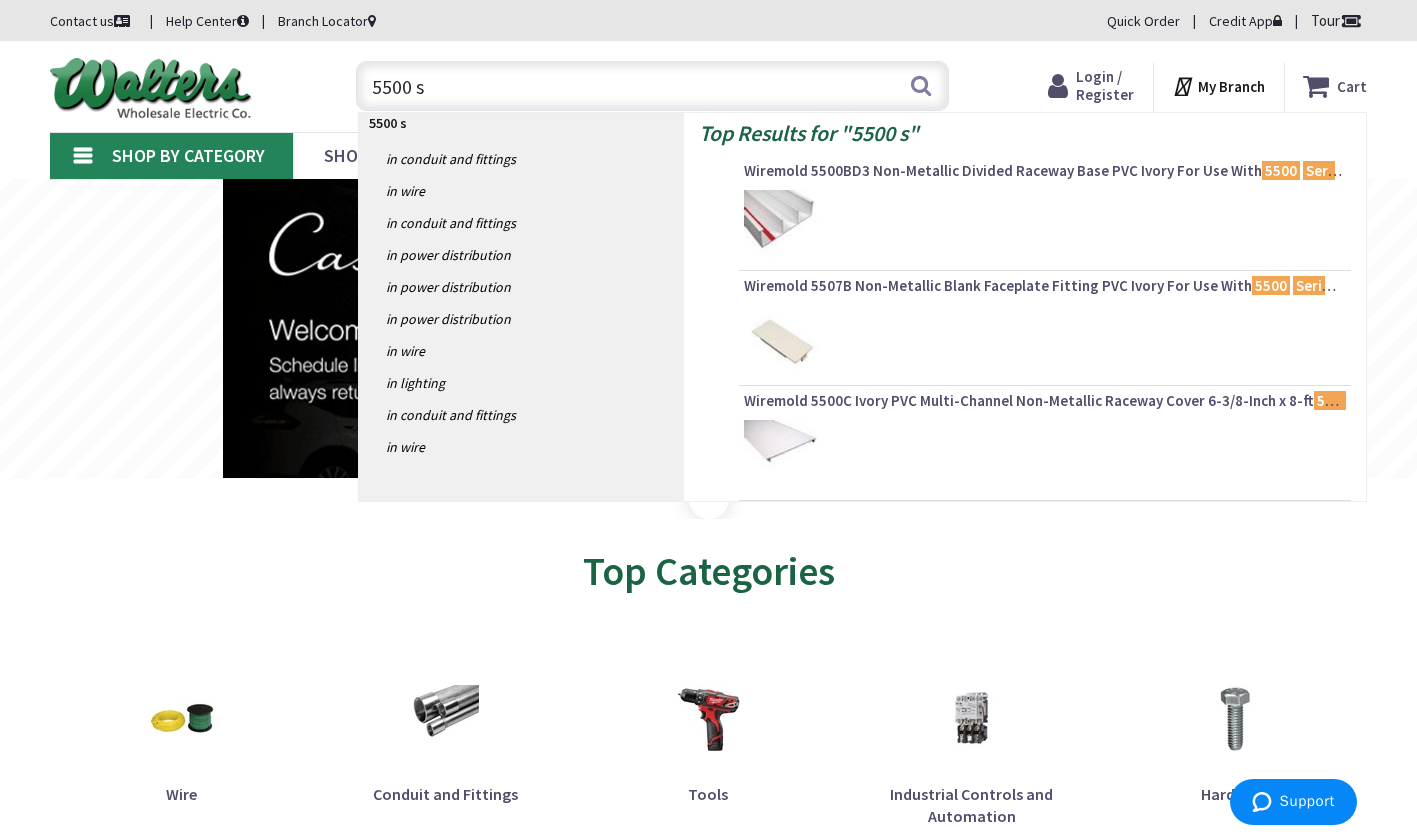 type on "5500" 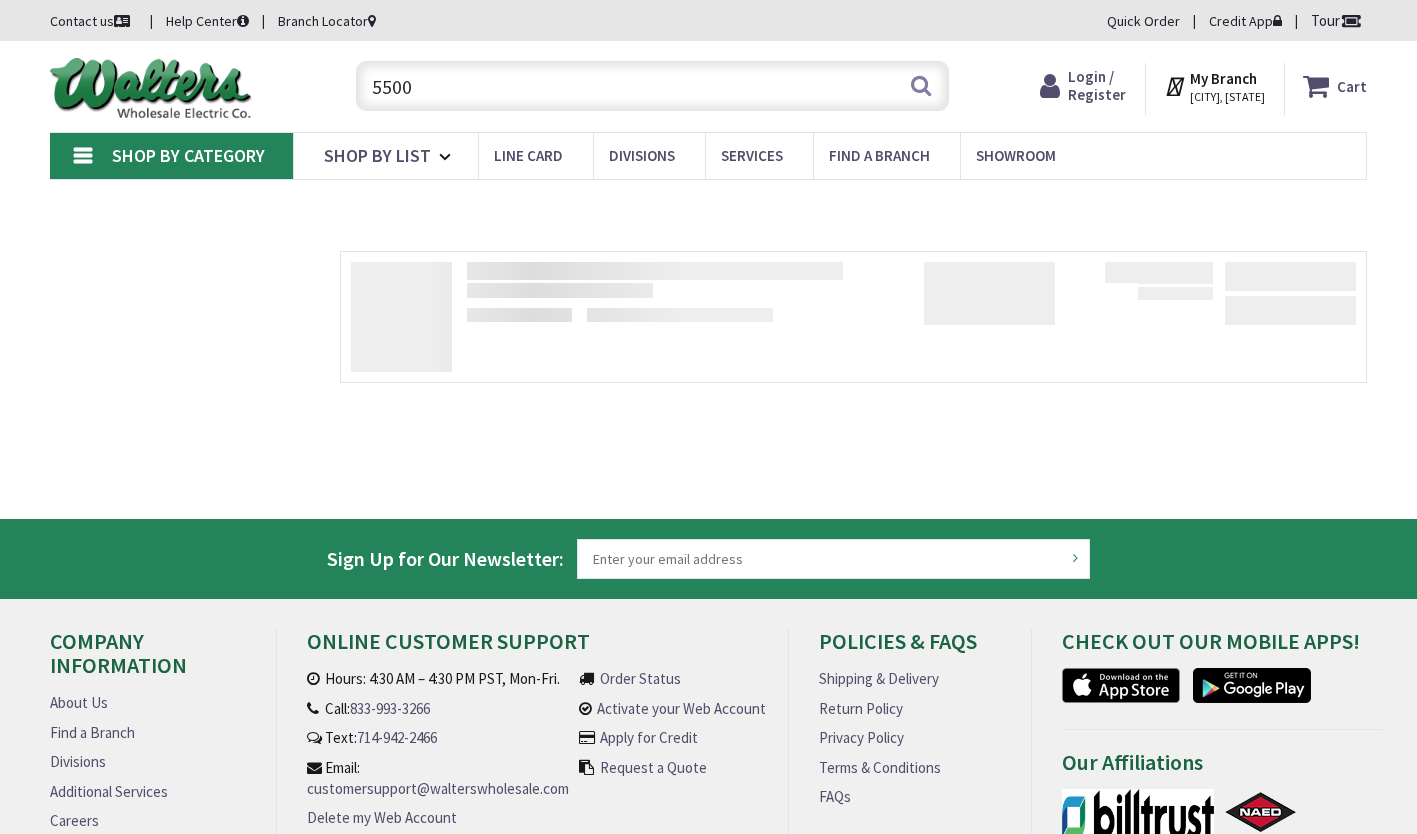 scroll, scrollTop: 0, scrollLeft: 0, axis: both 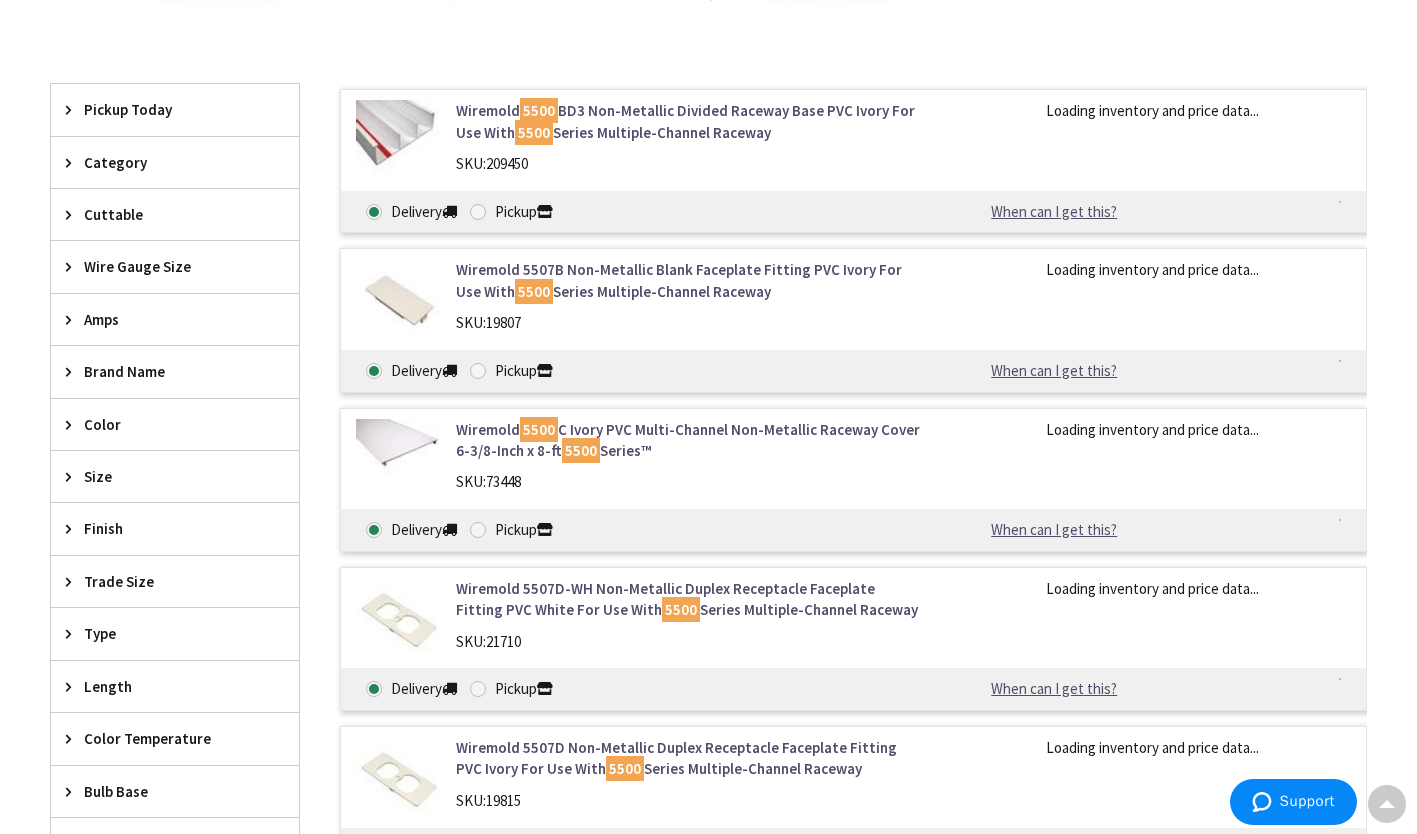 click at bounding box center [478, 530] 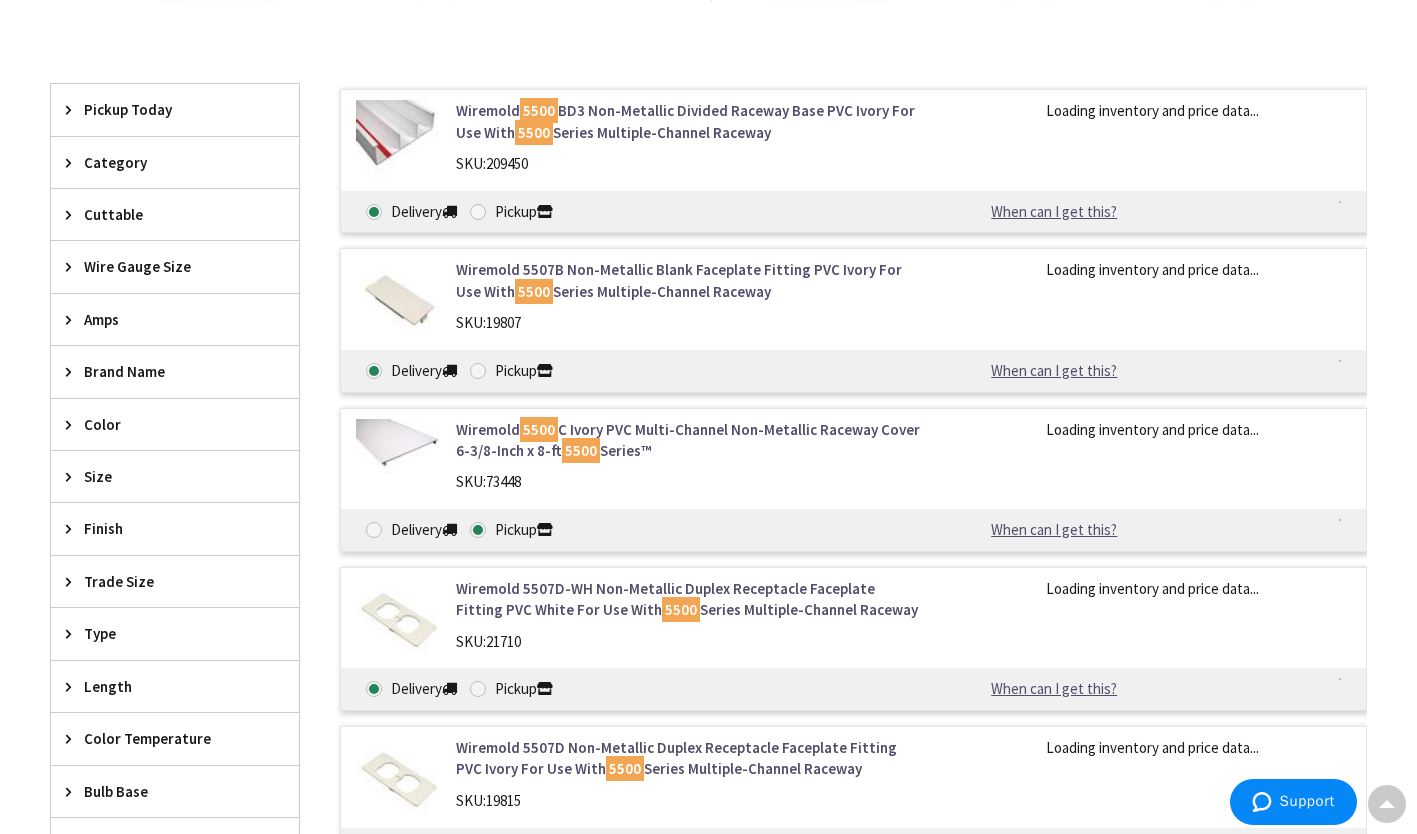 click at bounding box center (478, 530) 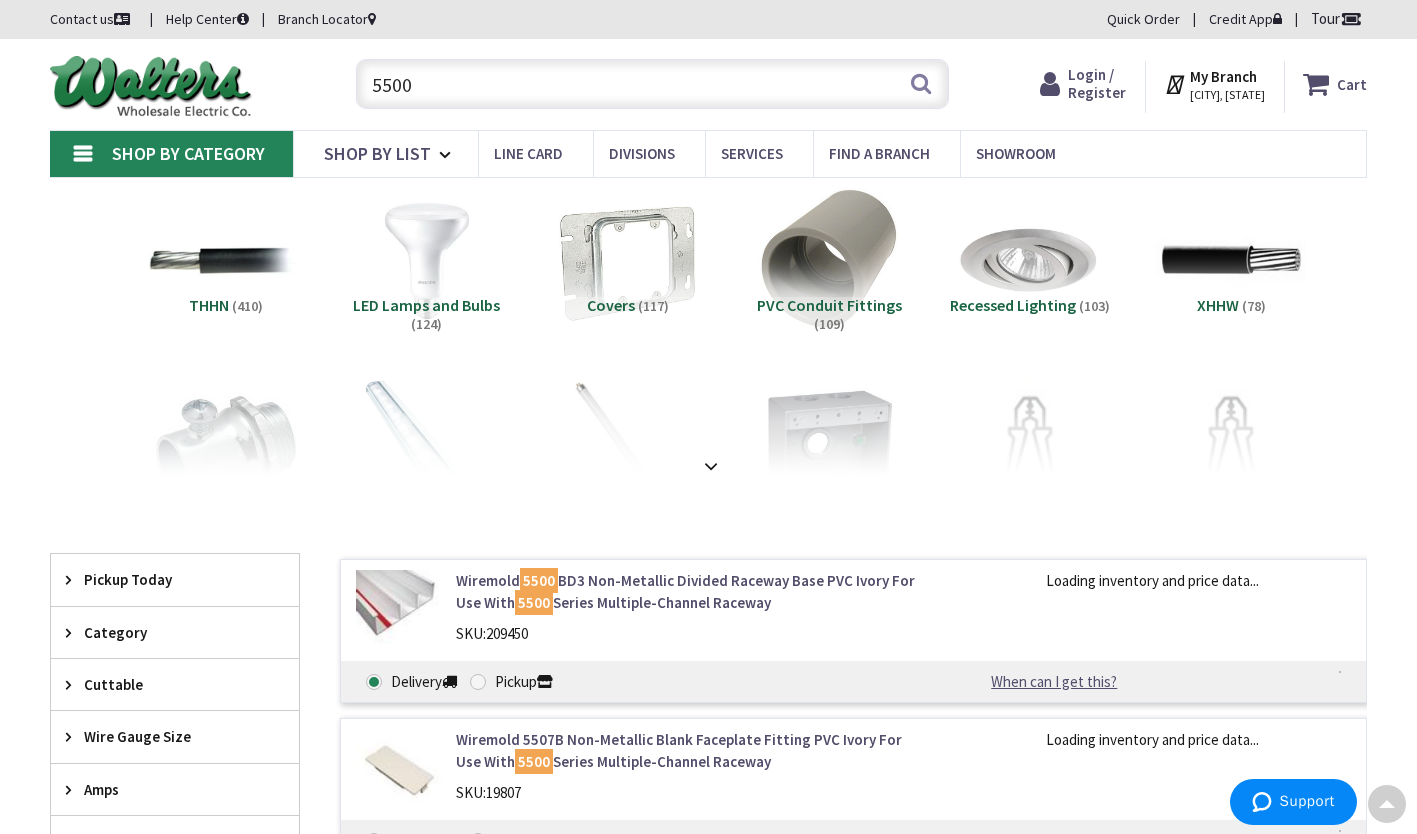 scroll, scrollTop: 0, scrollLeft: 0, axis: both 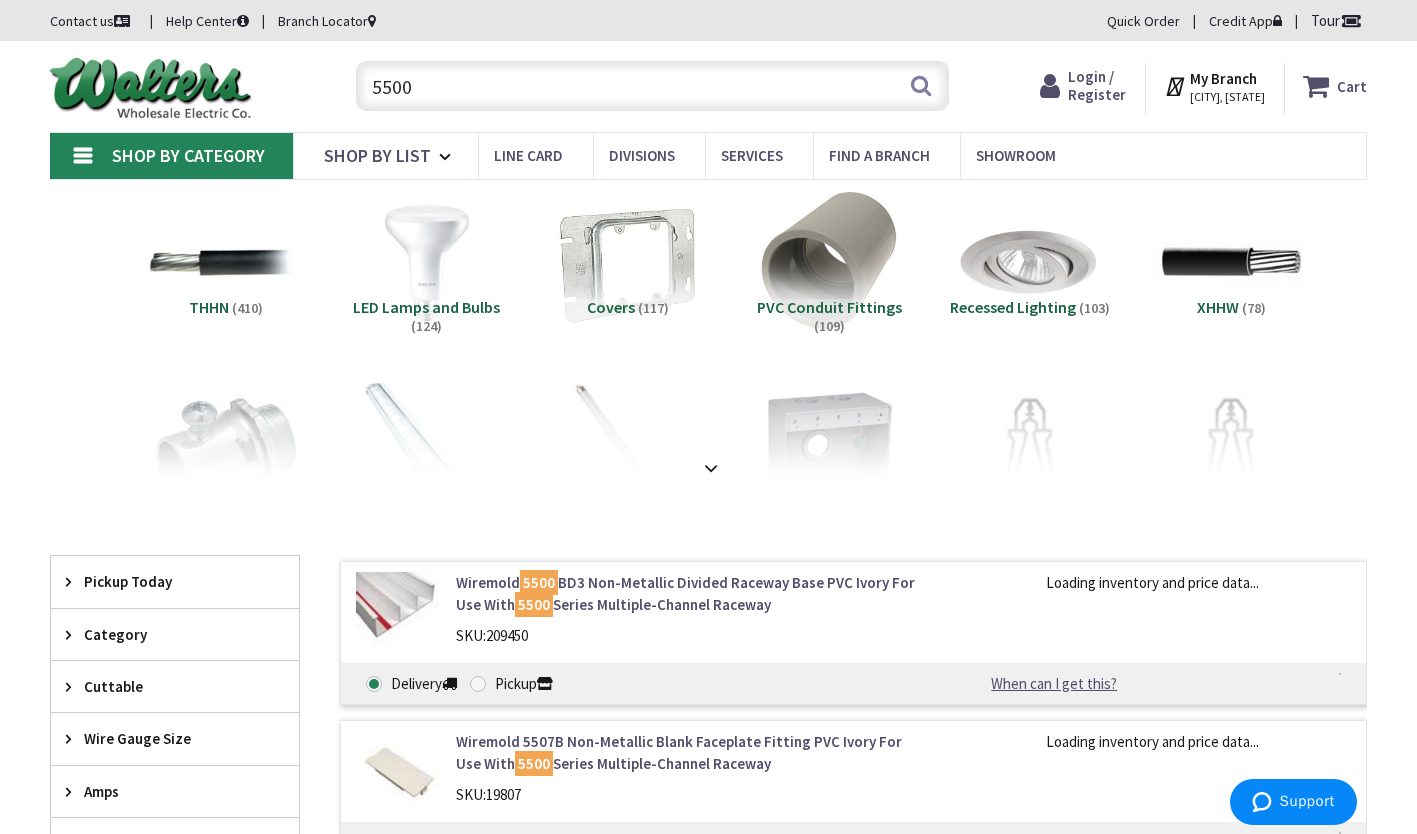 click on "5500" at bounding box center [652, 86] 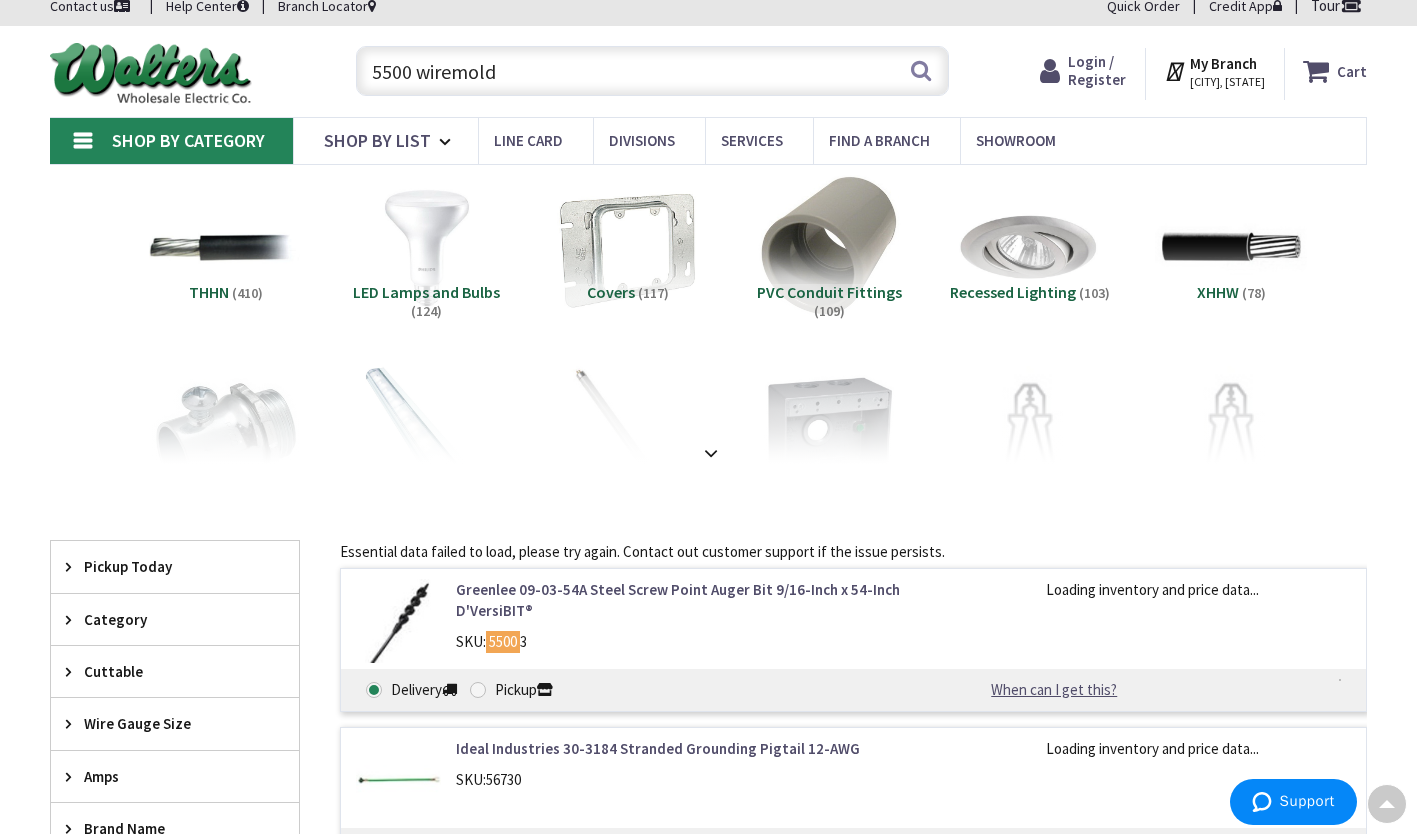 scroll, scrollTop: 0, scrollLeft: 0, axis: both 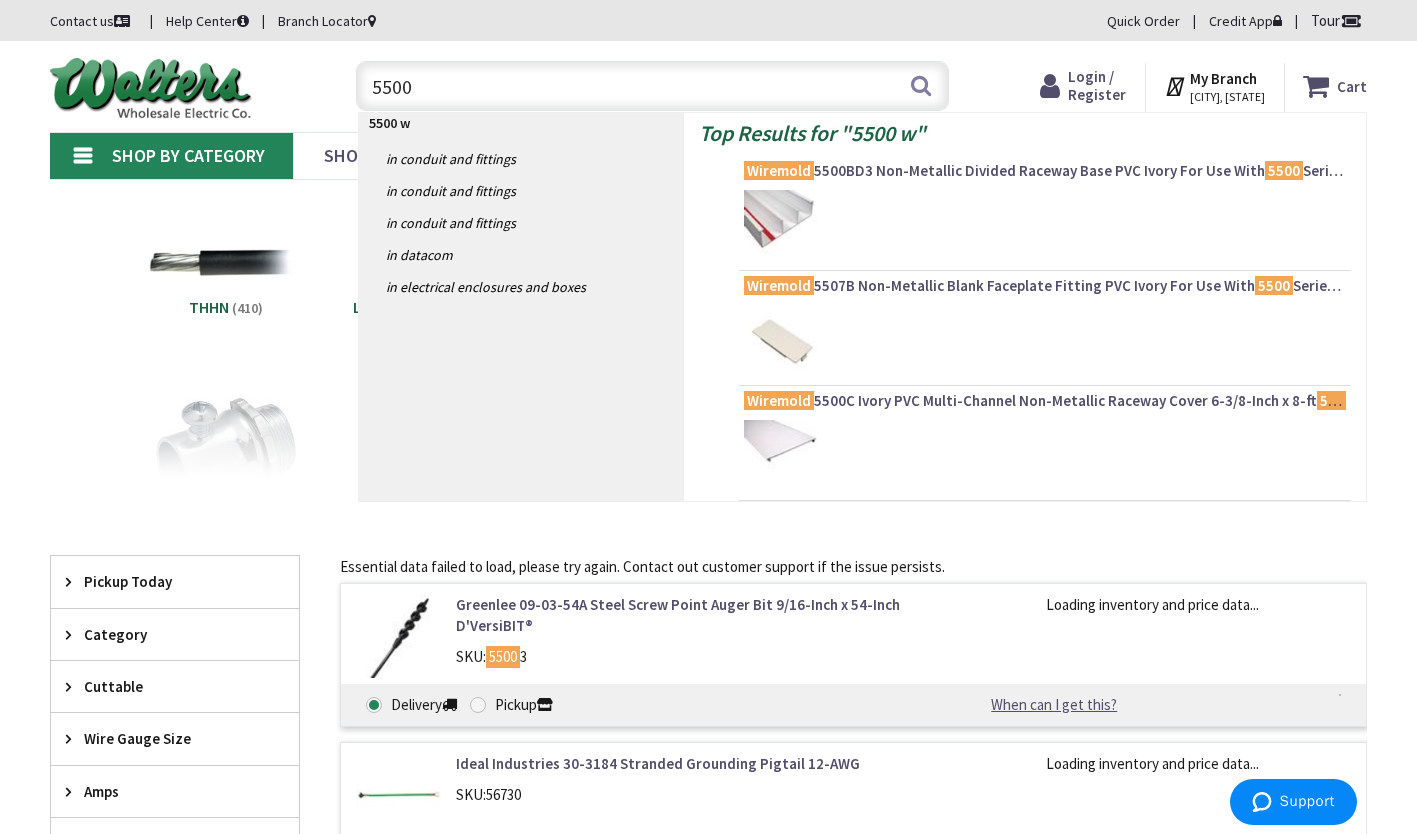 type on "5500" 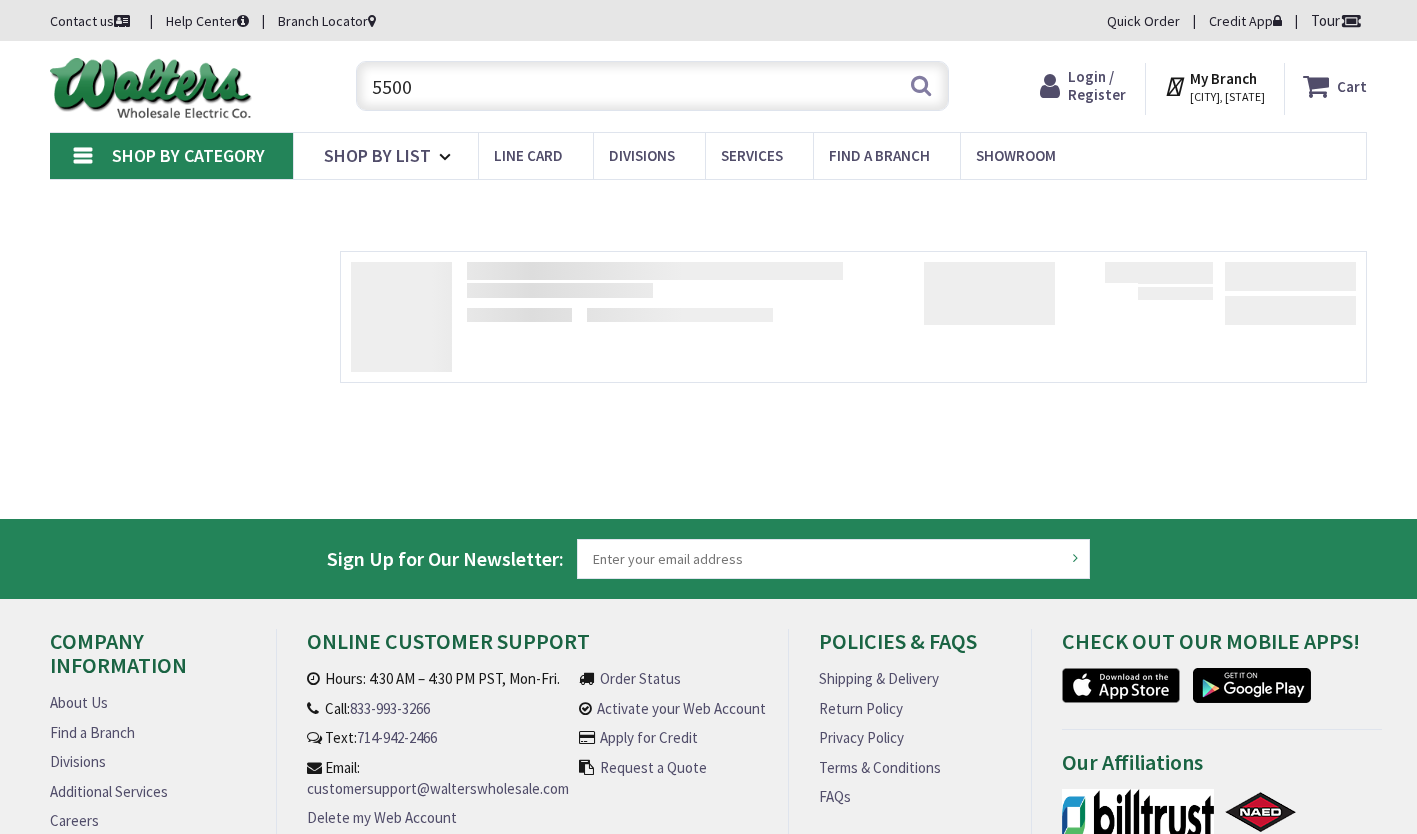 scroll, scrollTop: 0, scrollLeft: 0, axis: both 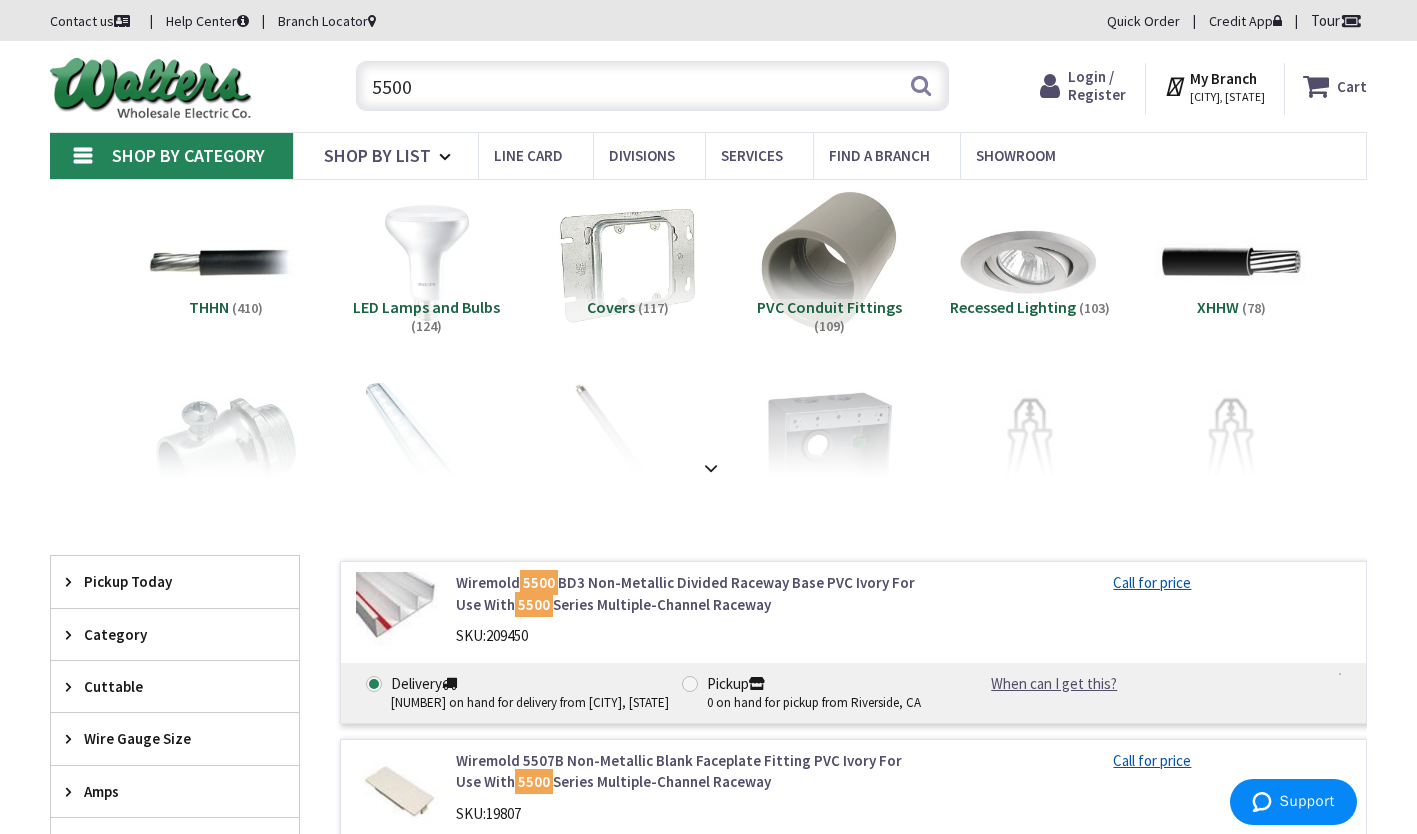 click on "5500" at bounding box center [652, 86] 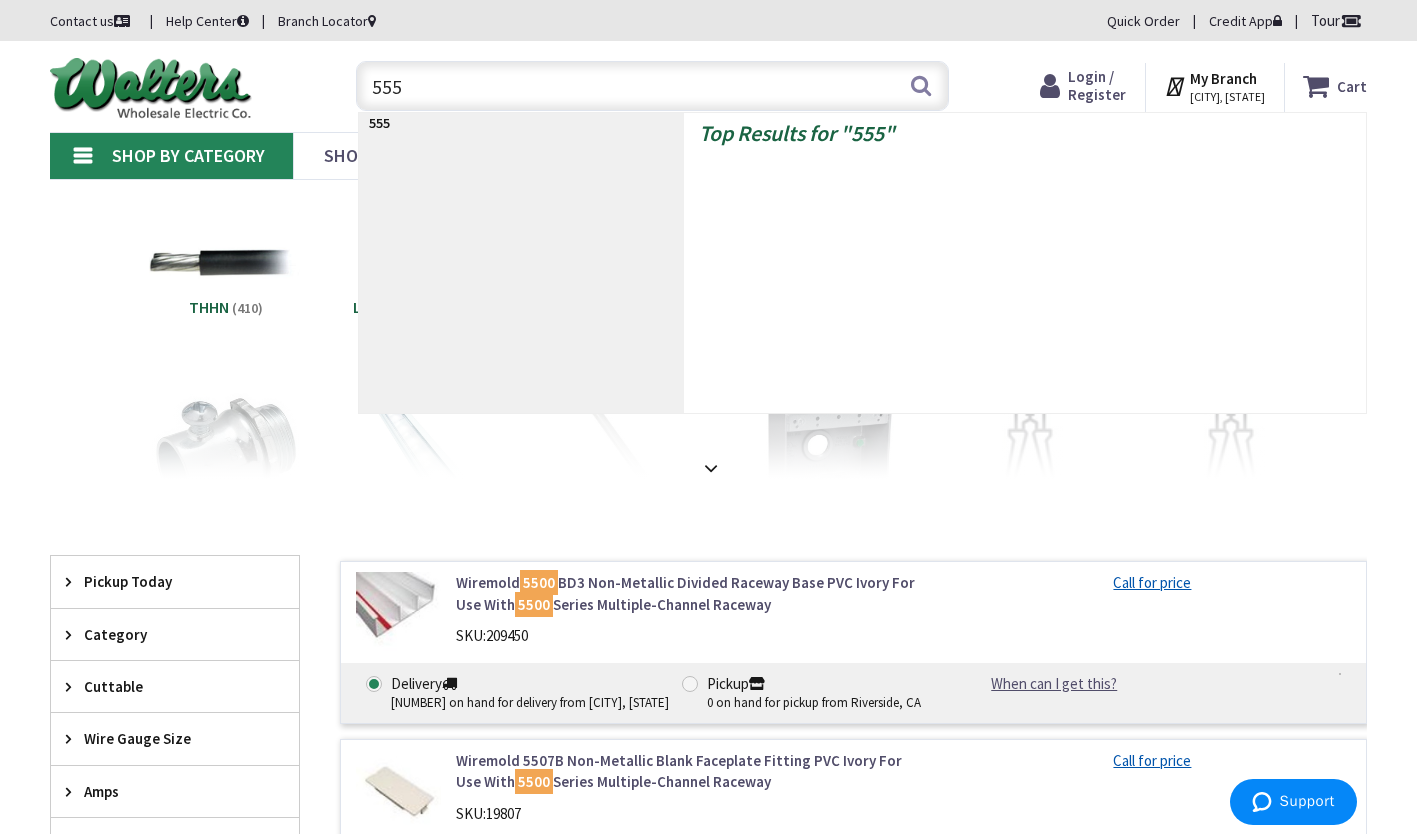 type on "5550" 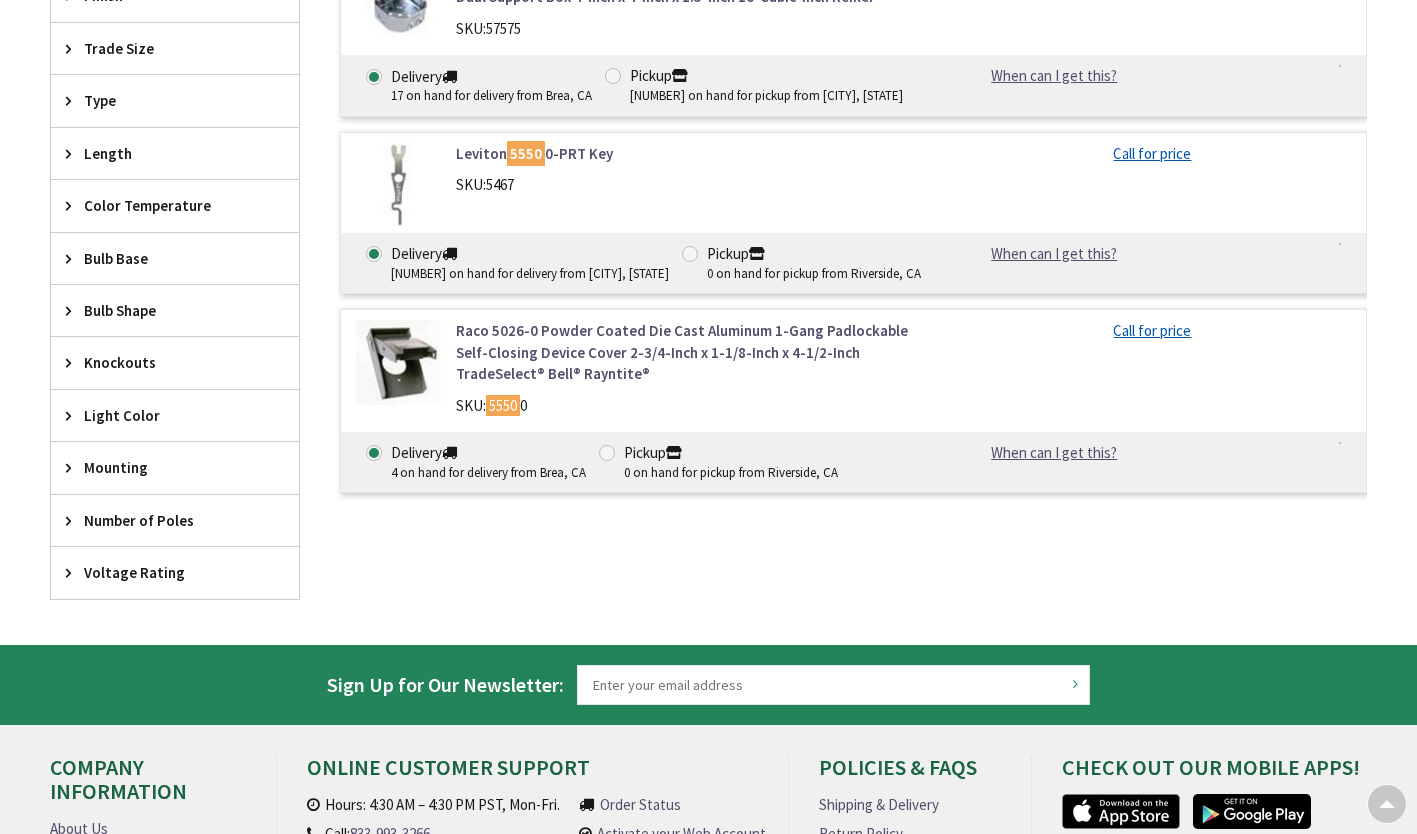 scroll, scrollTop: 0, scrollLeft: 0, axis: both 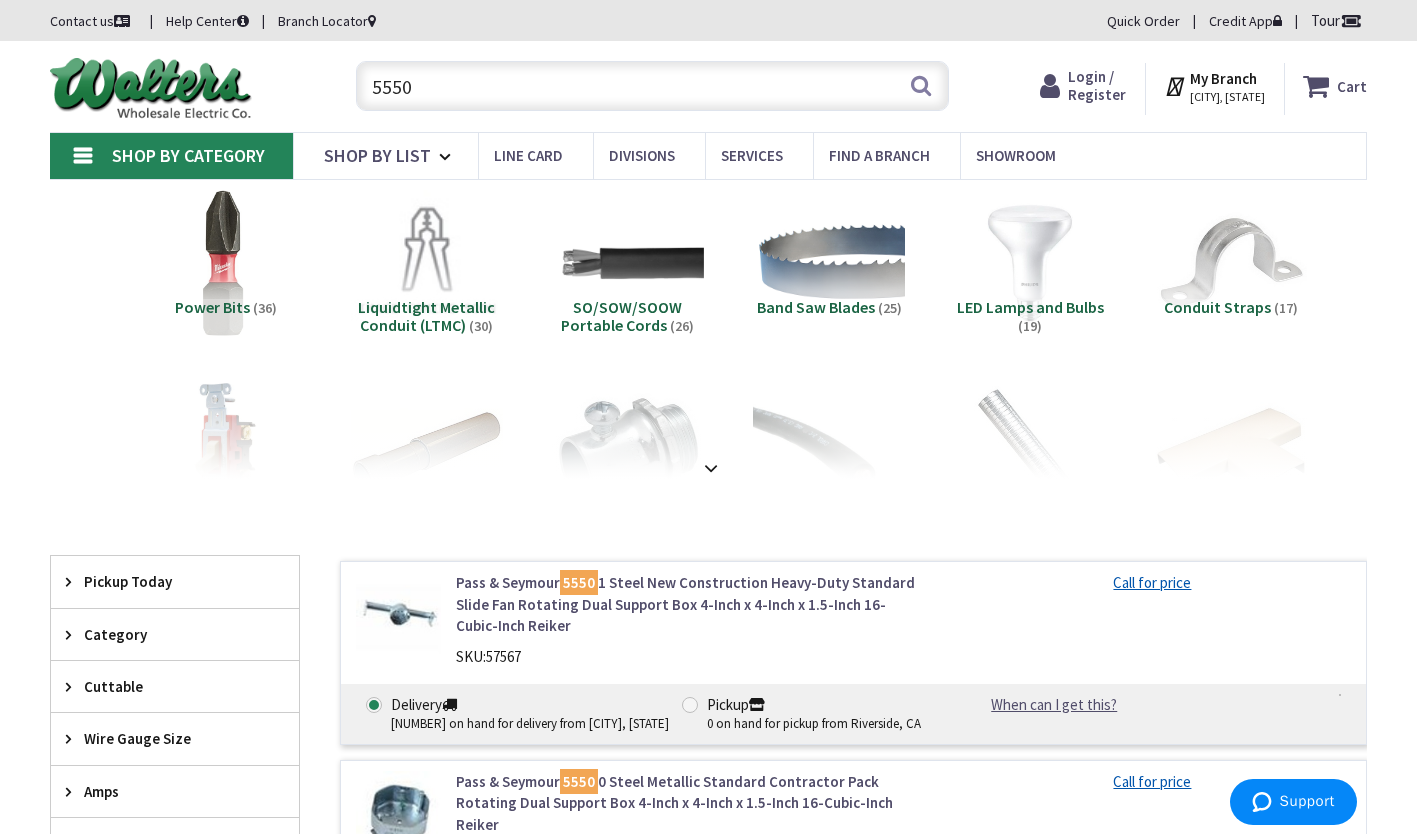 click on "5550" at bounding box center (652, 86) 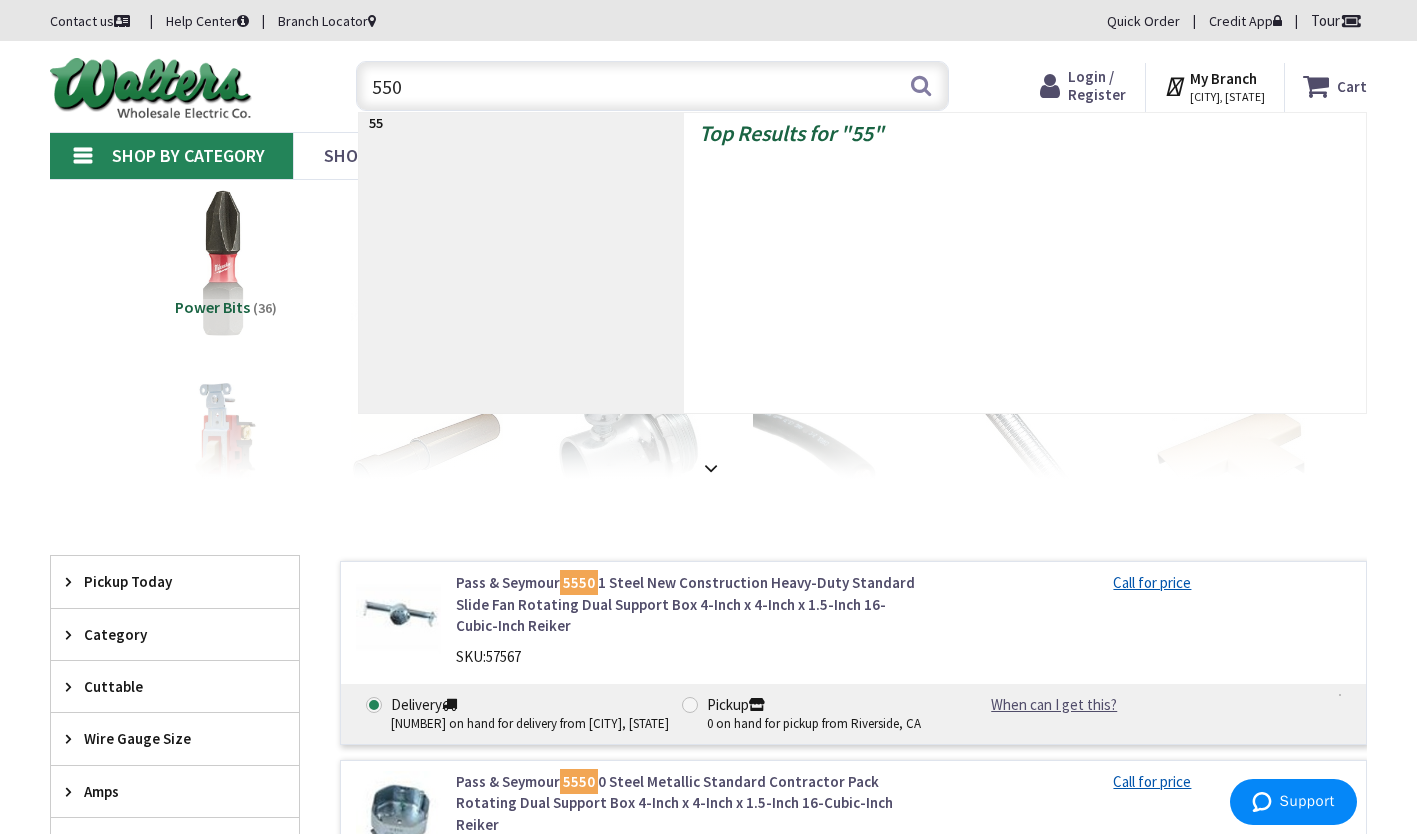 type on "5500" 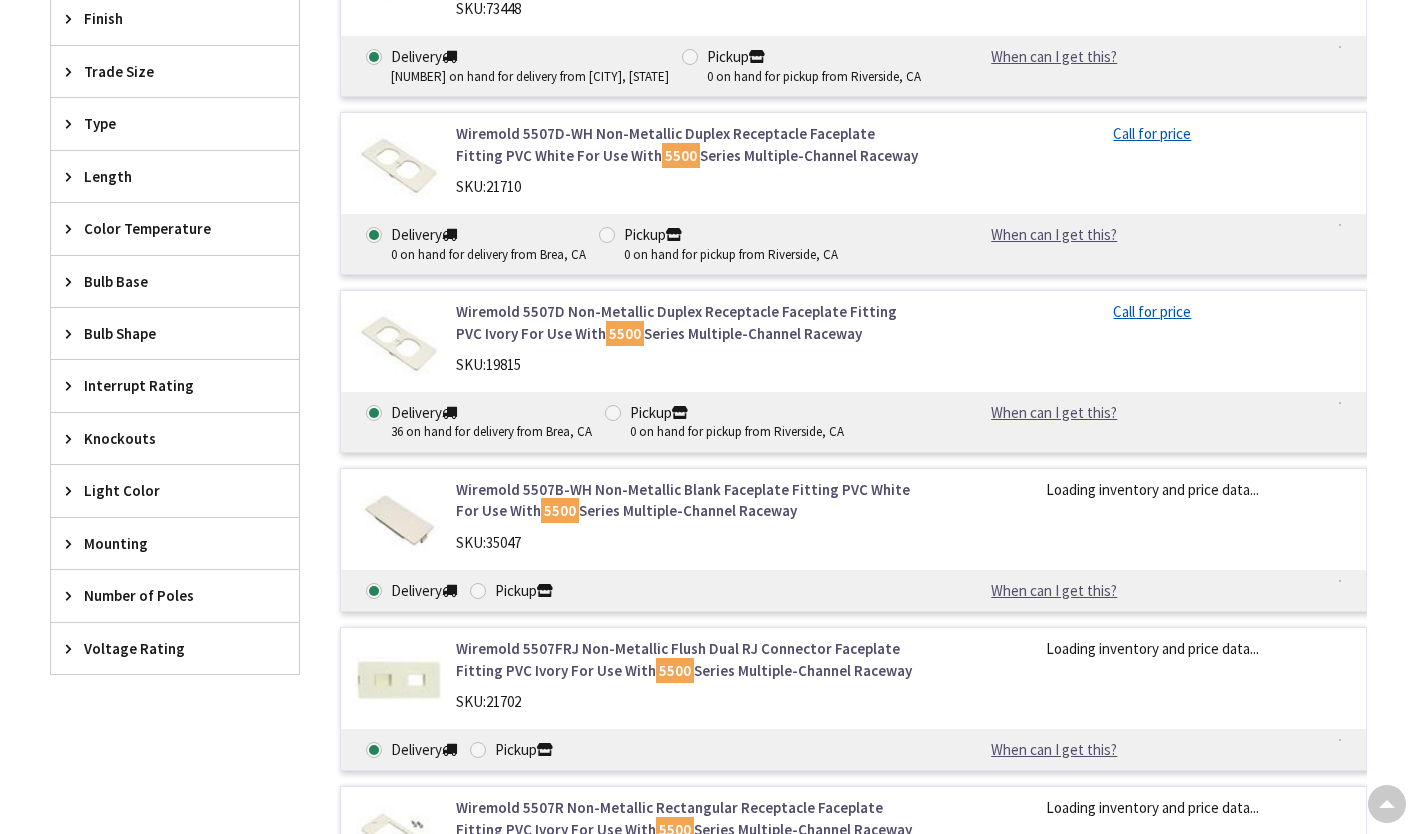 scroll, scrollTop: 1108, scrollLeft: 0, axis: vertical 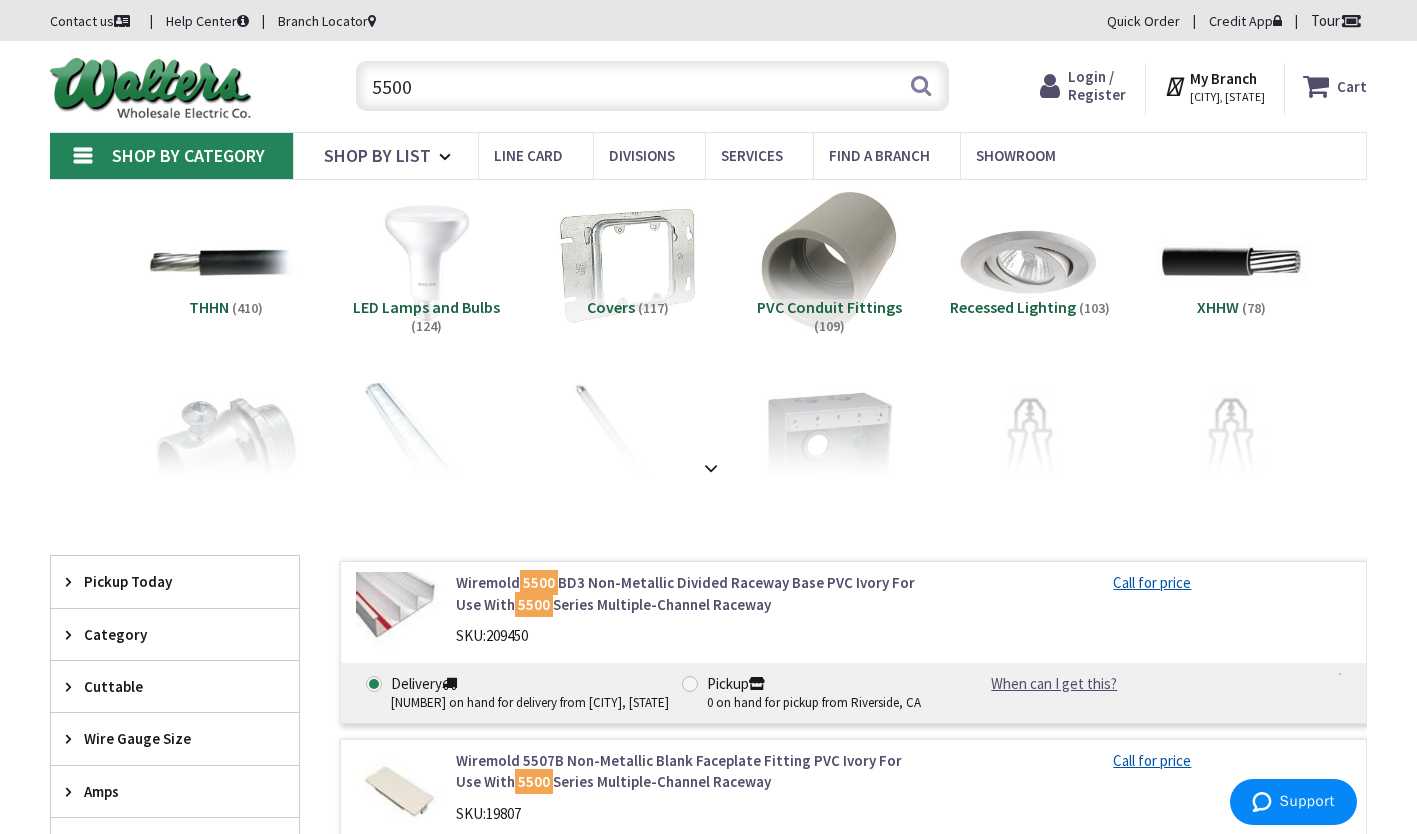 click on "5500" at bounding box center (652, 86) 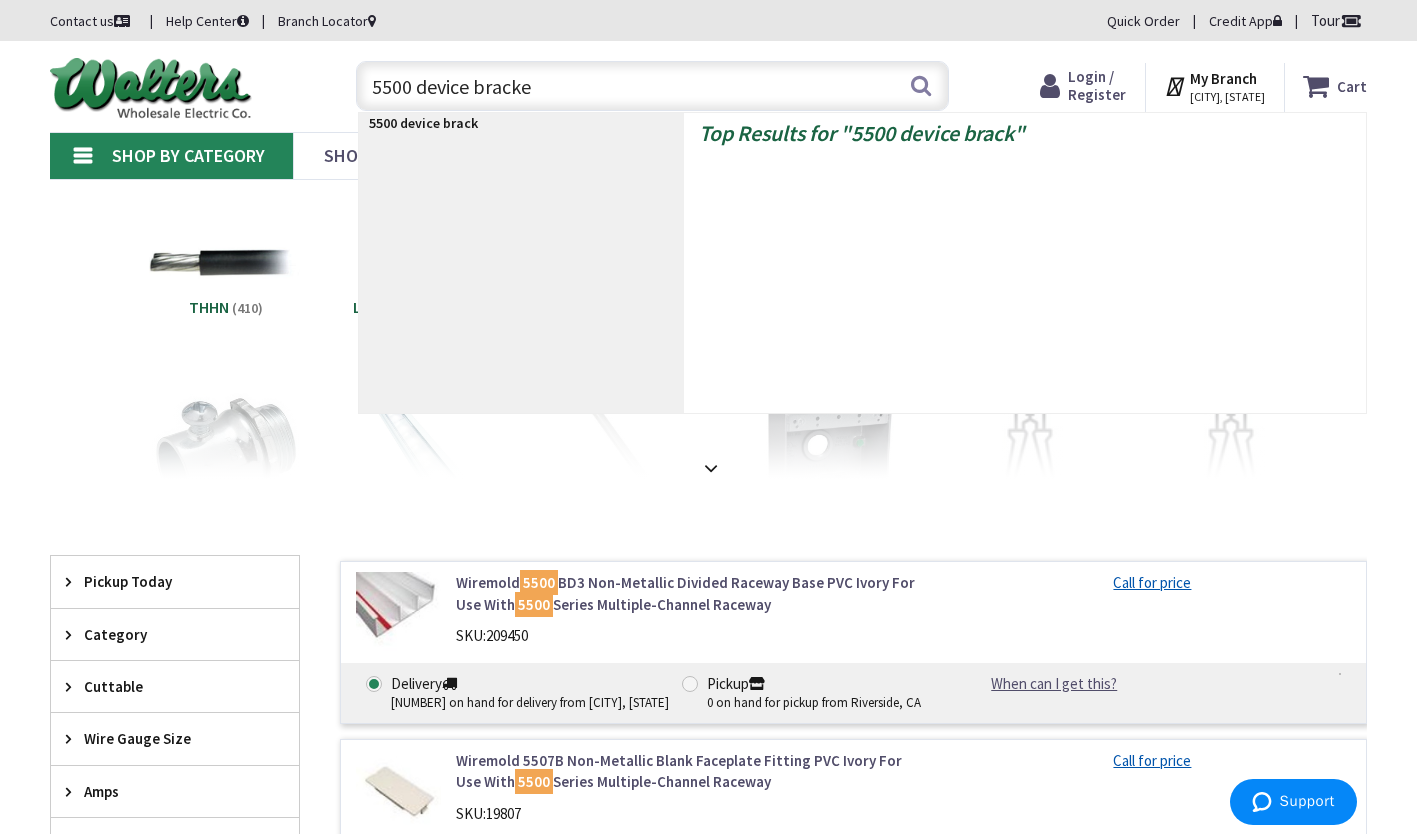 type on "5500 device bracket" 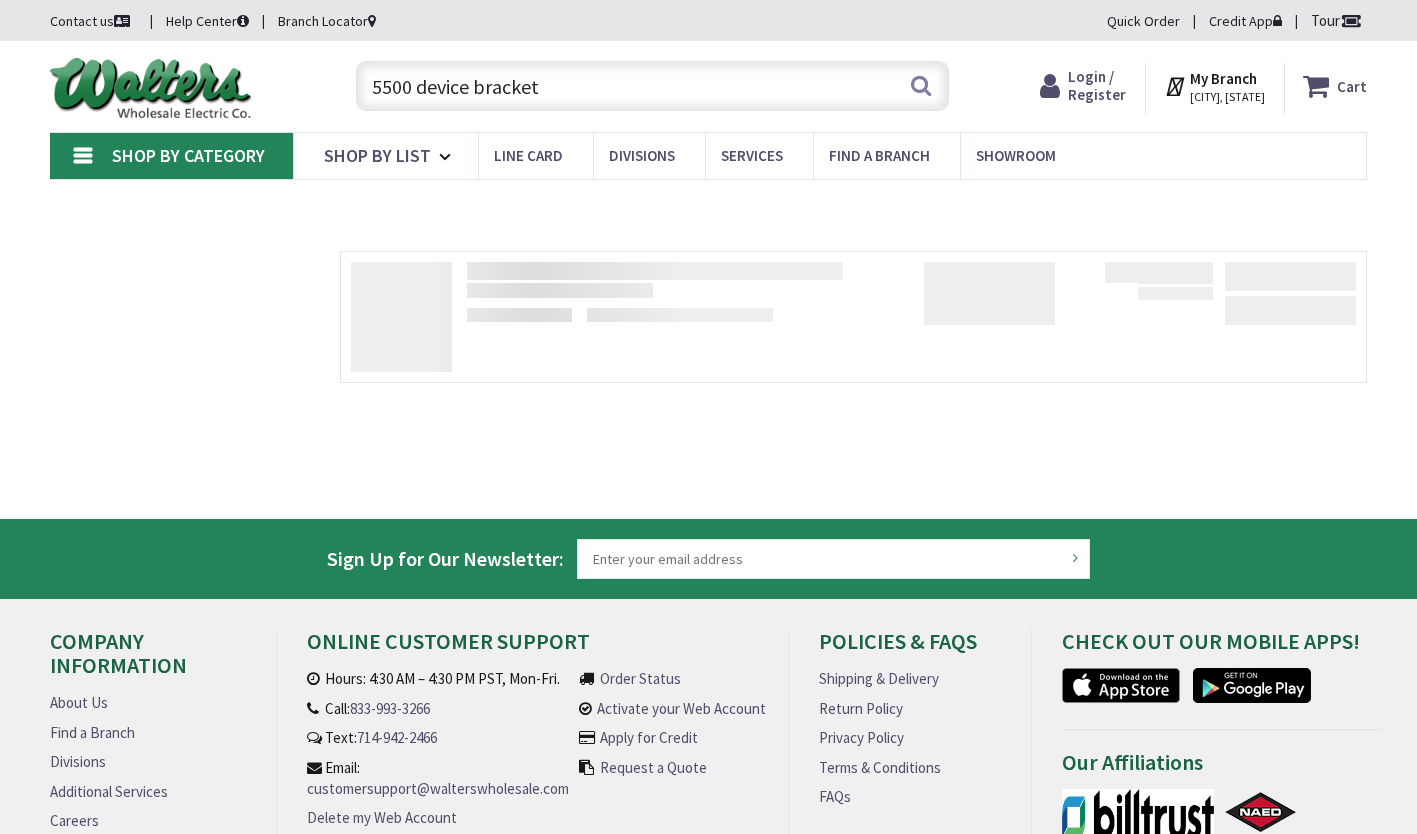 scroll, scrollTop: 0, scrollLeft: 0, axis: both 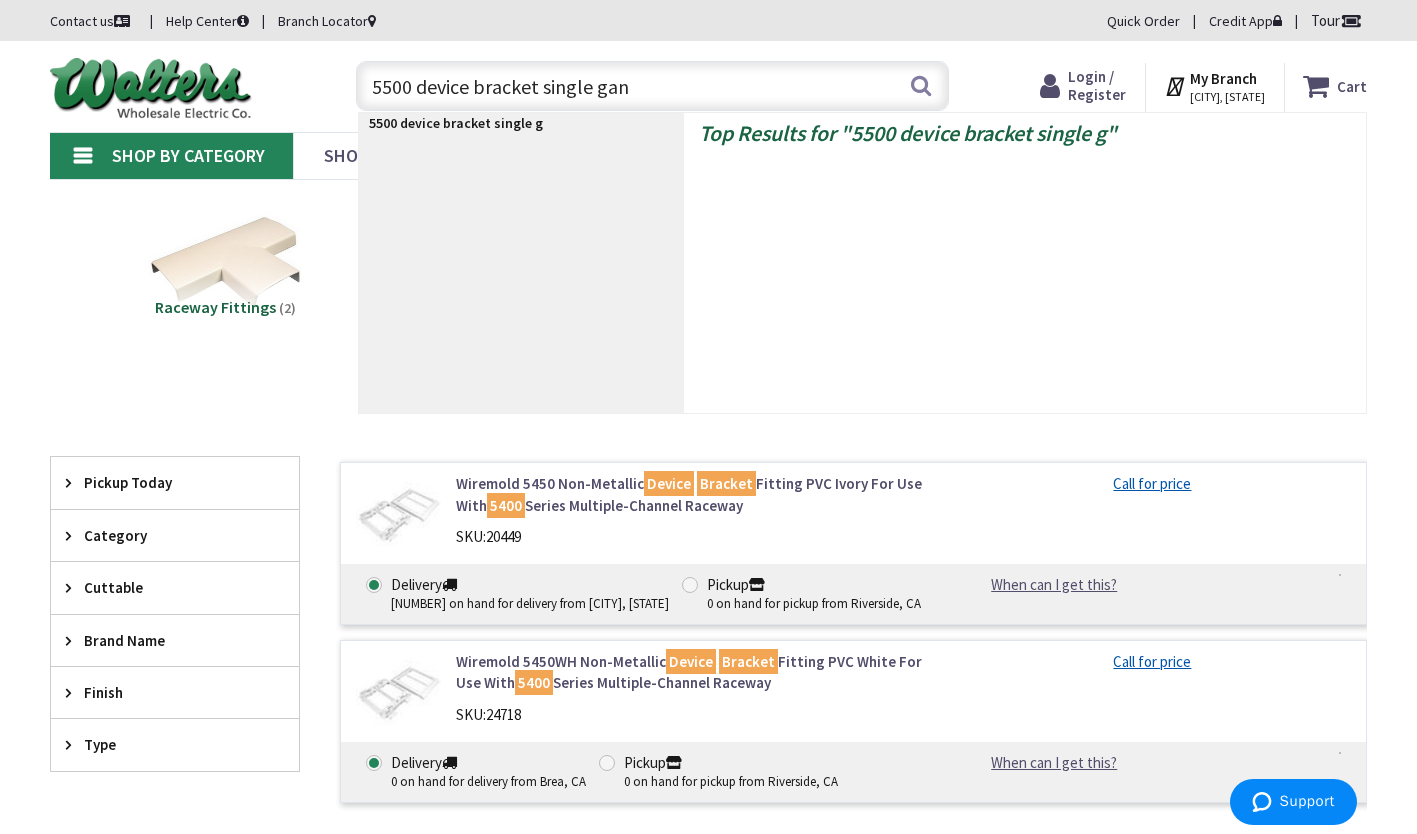 type on "5500 device bracket single gang" 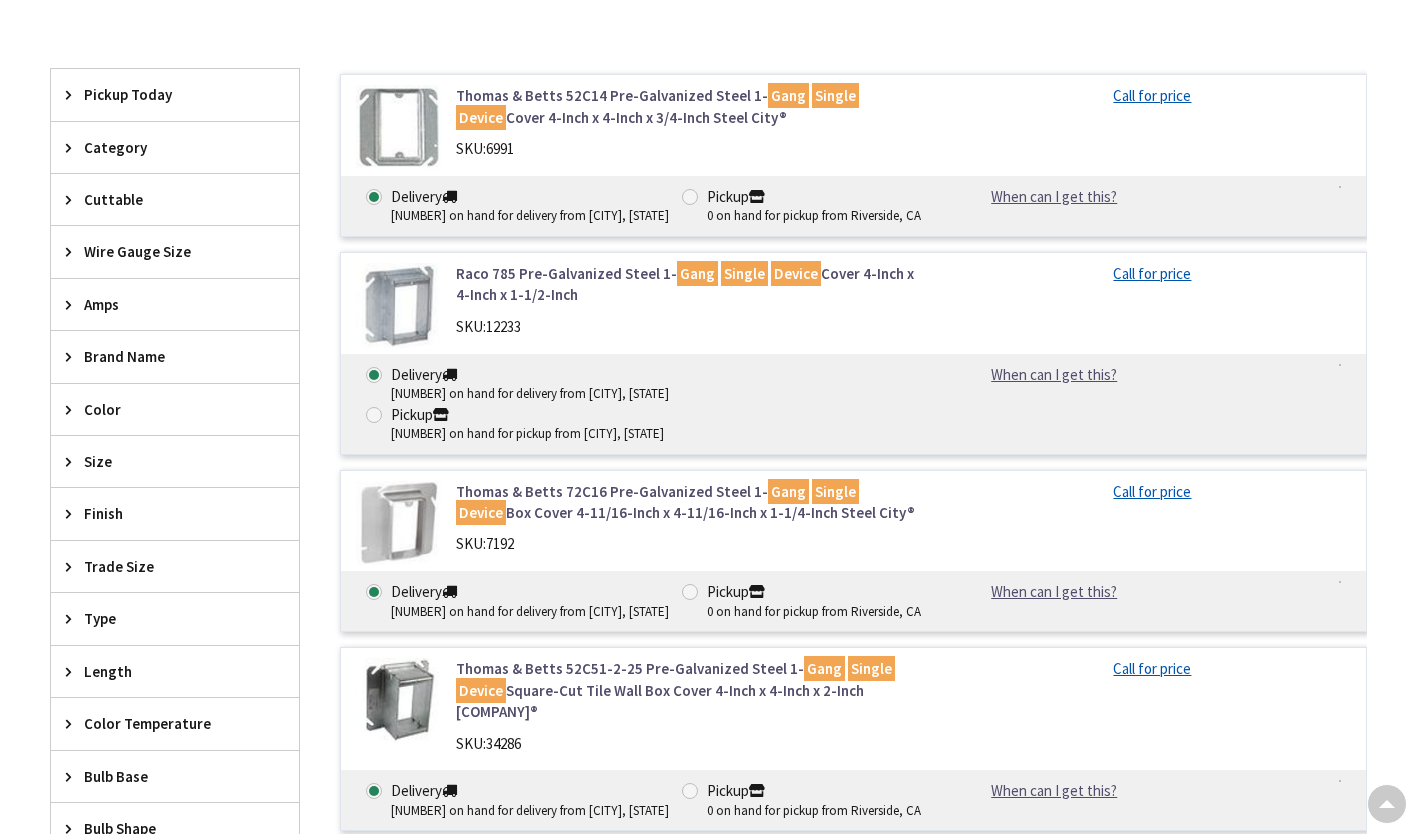 scroll, scrollTop: 1232, scrollLeft: 0, axis: vertical 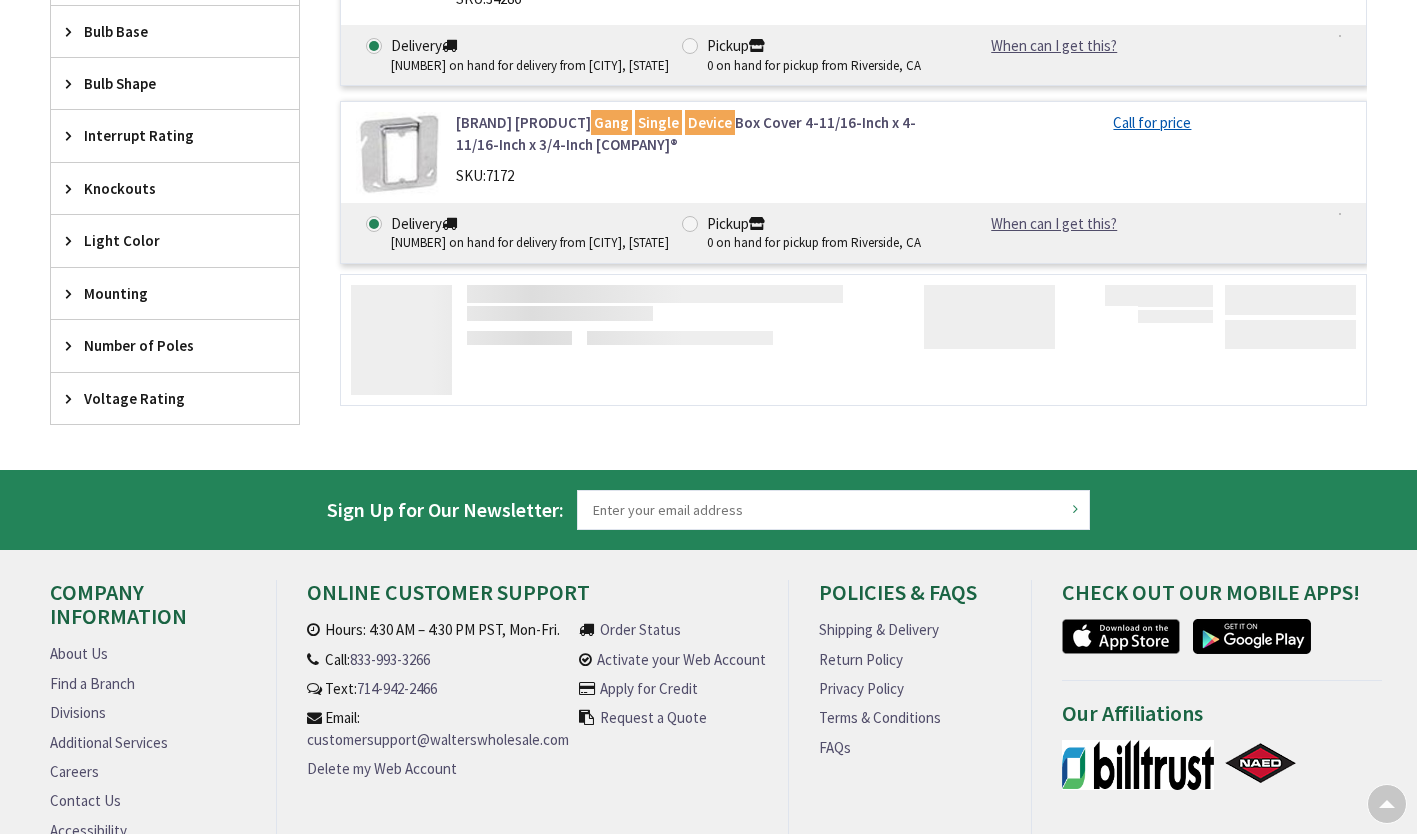 click on "5500 device bracket single gang" at bounding box center [652, -1146] 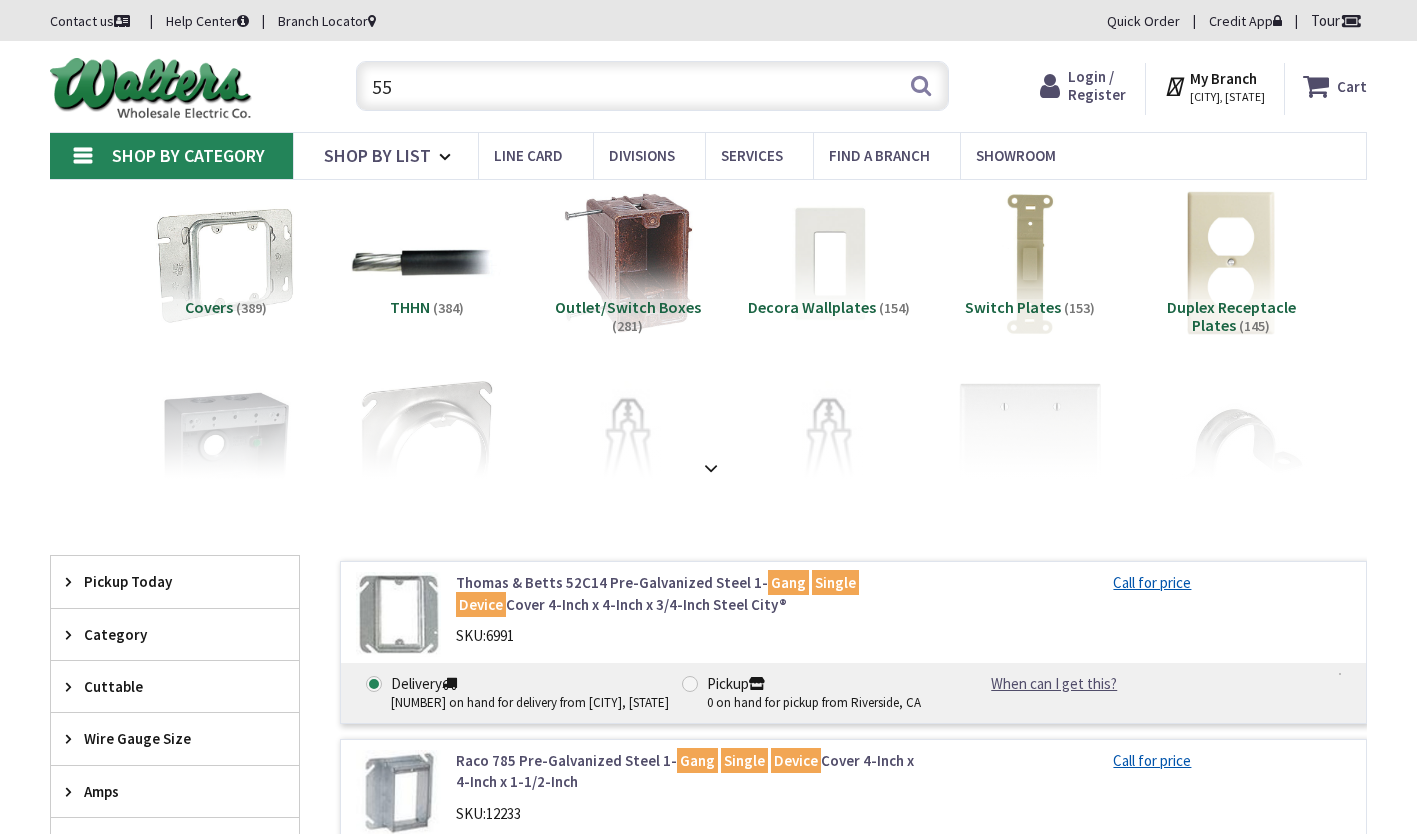 type on "5" 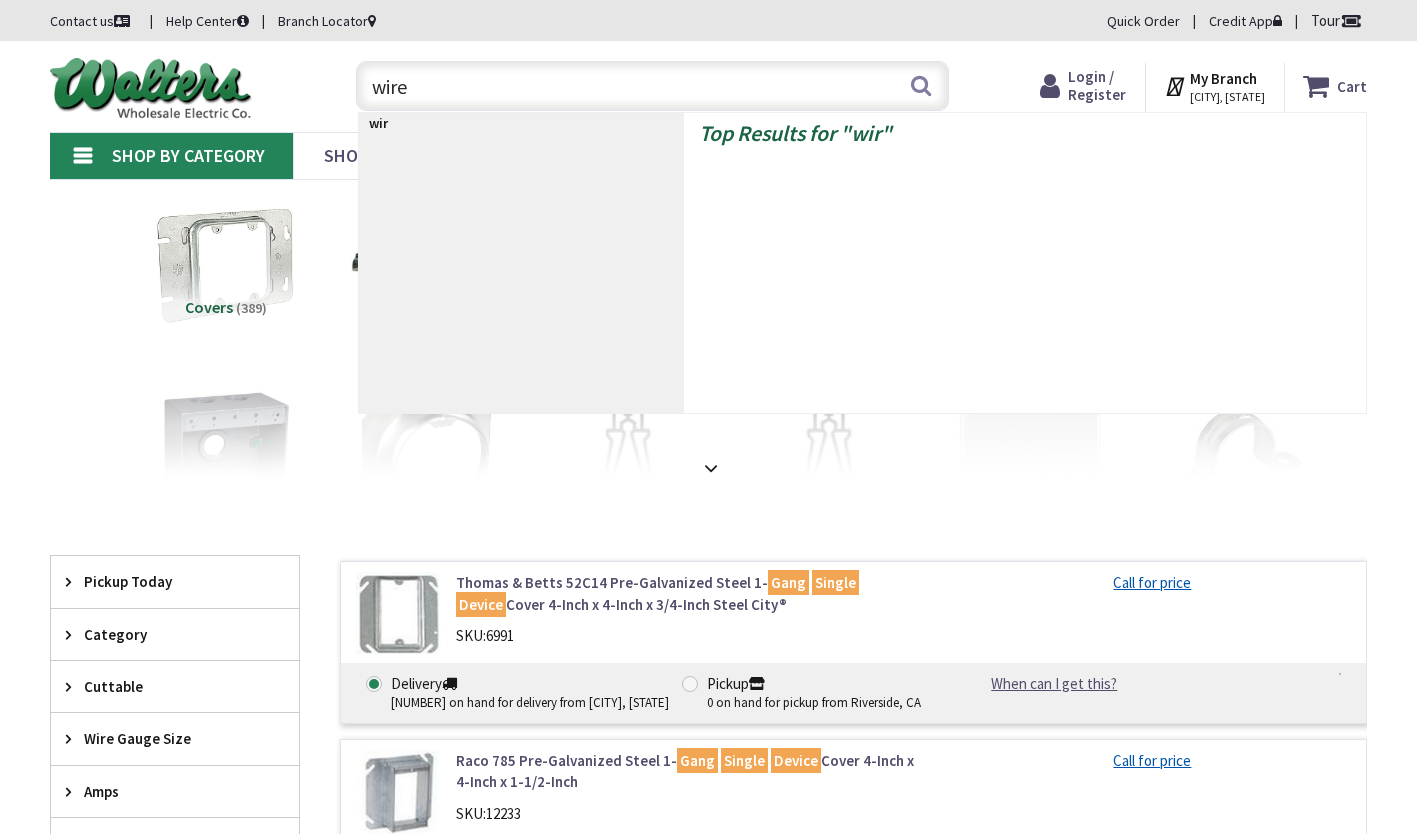 scroll, scrollTop: 0, scrollLeft: 0, axis: both 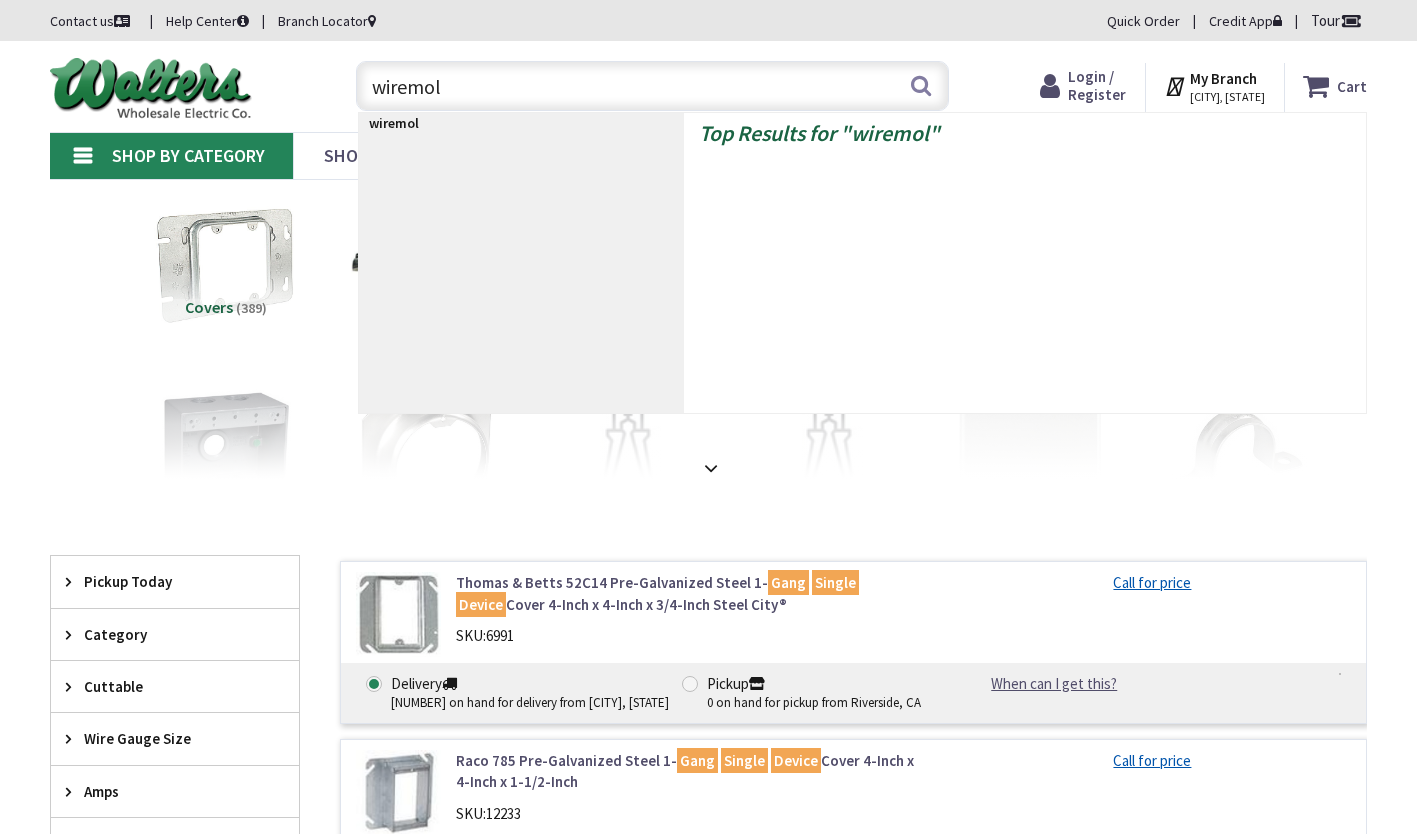 type on "wiremold" 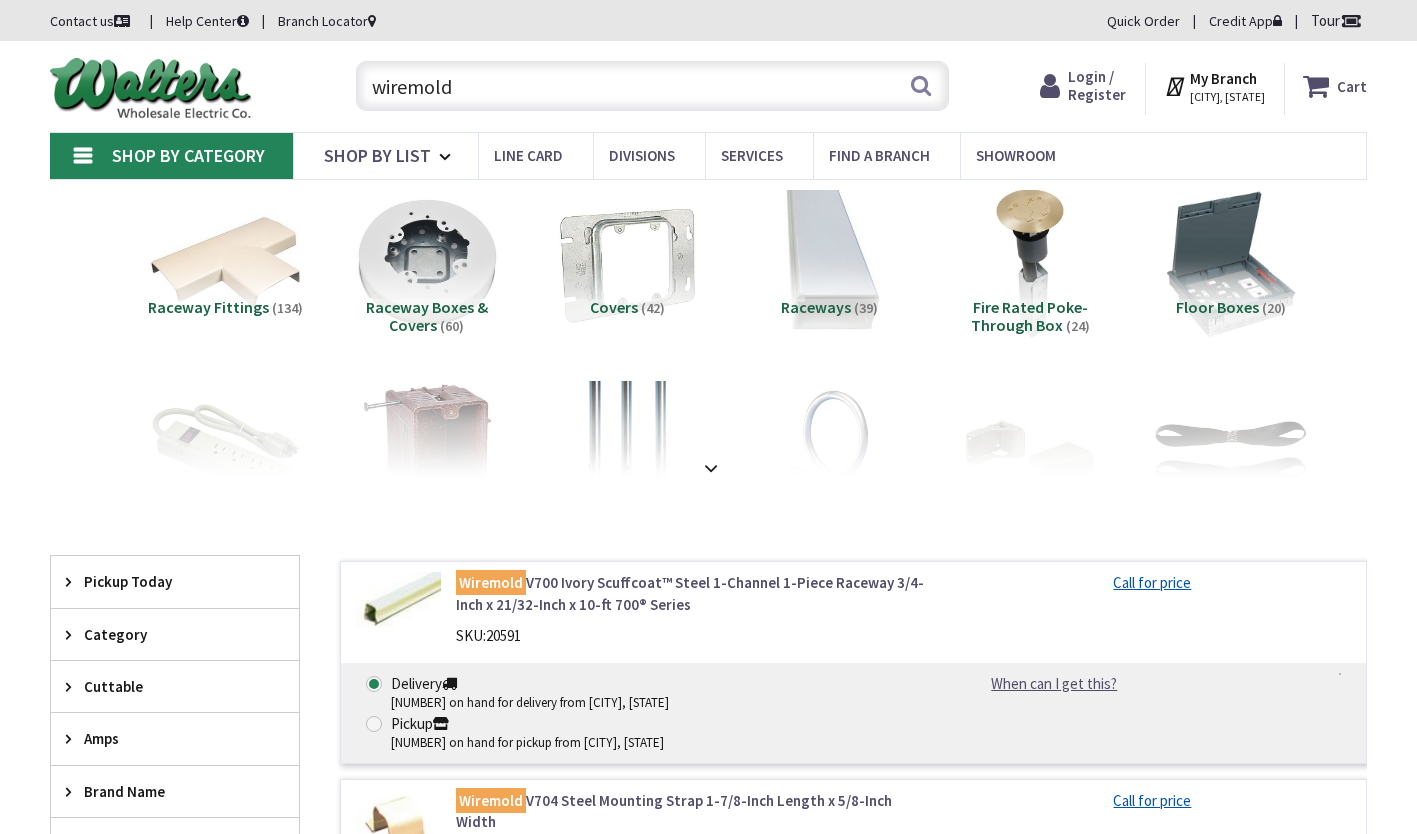 scroll, scrollTop: 0, scrollLeft: 0, axis: both 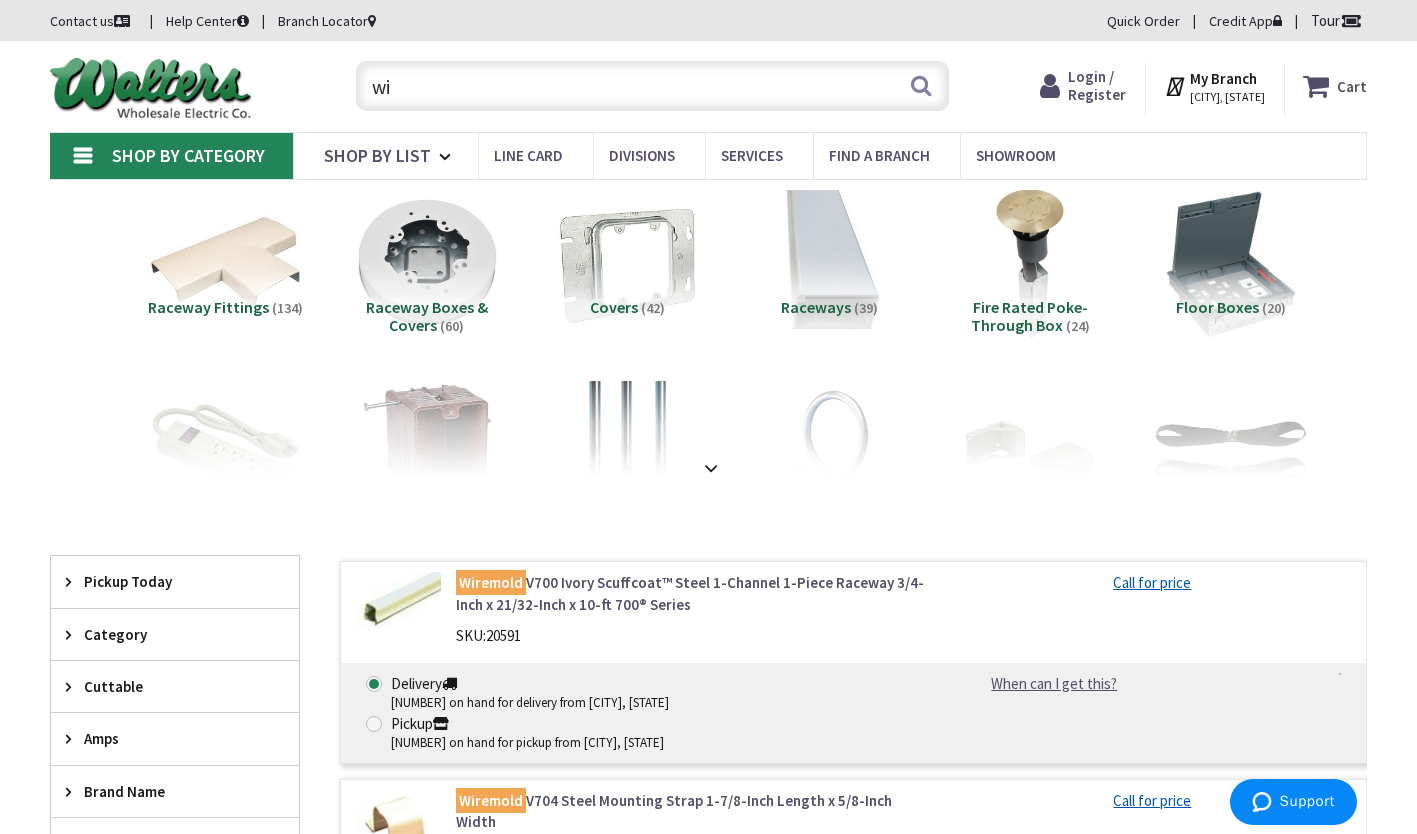 type on "w" 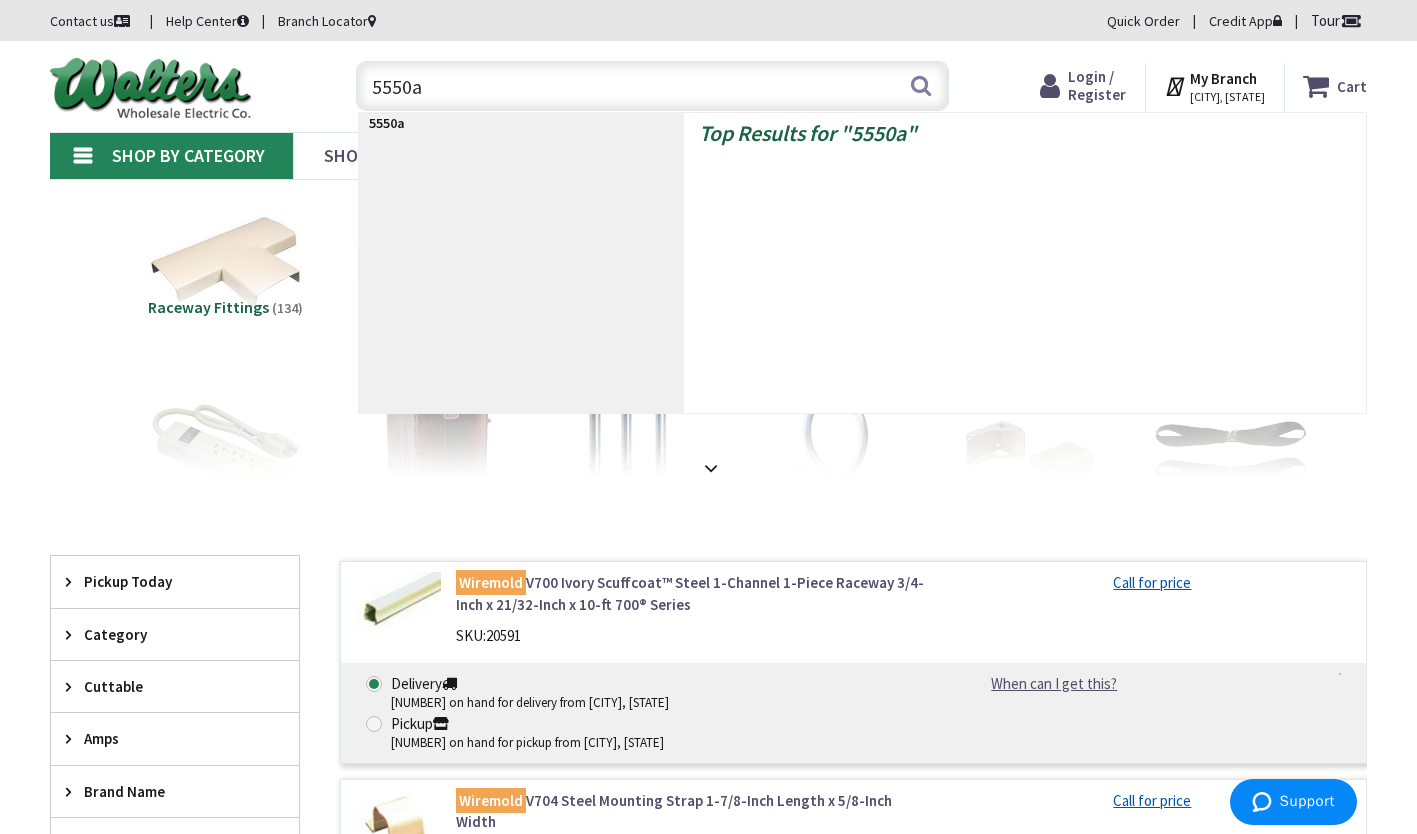 type on "5550a4" 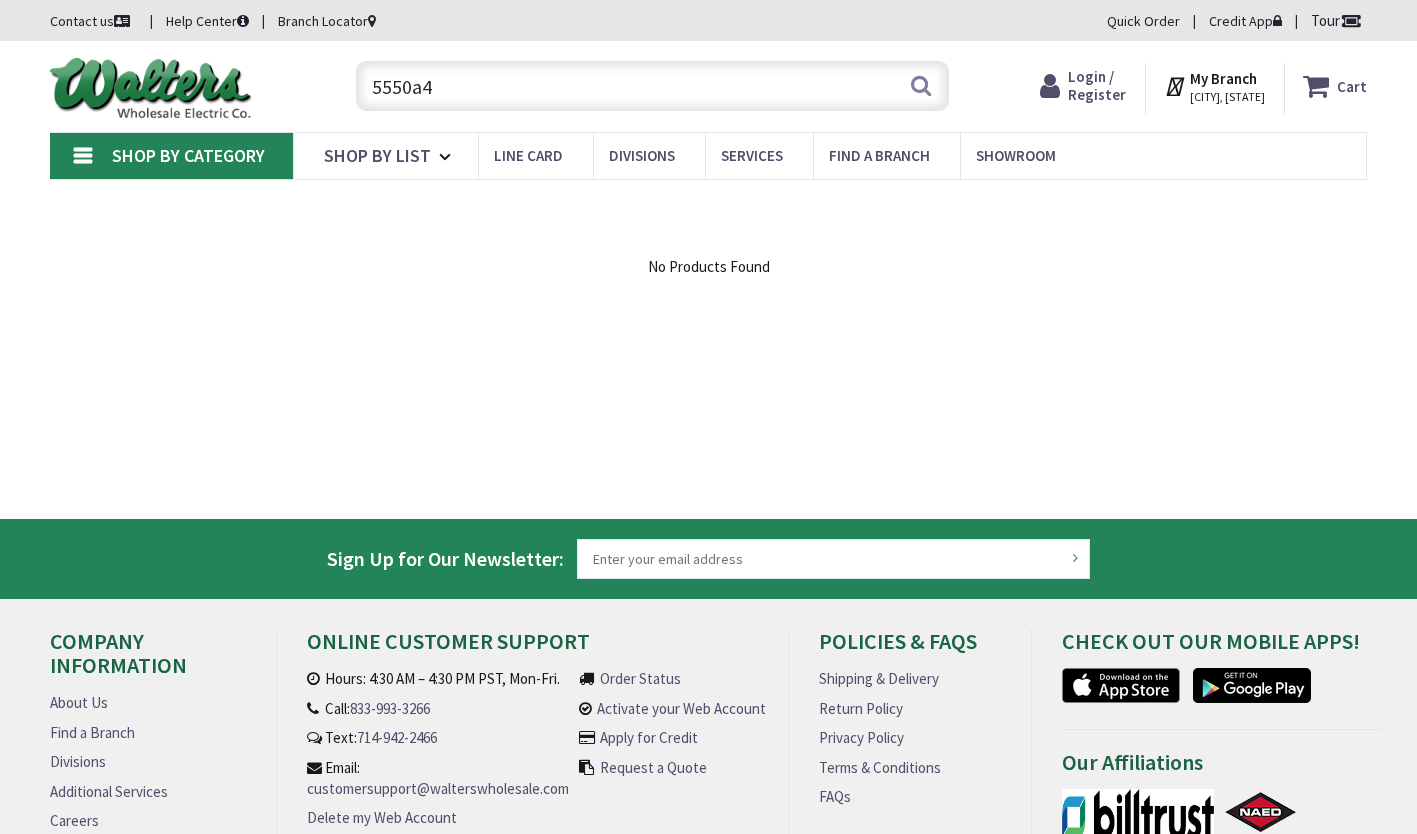 scroll, scrollTop: 0, scrollLeft: 0, axis: both 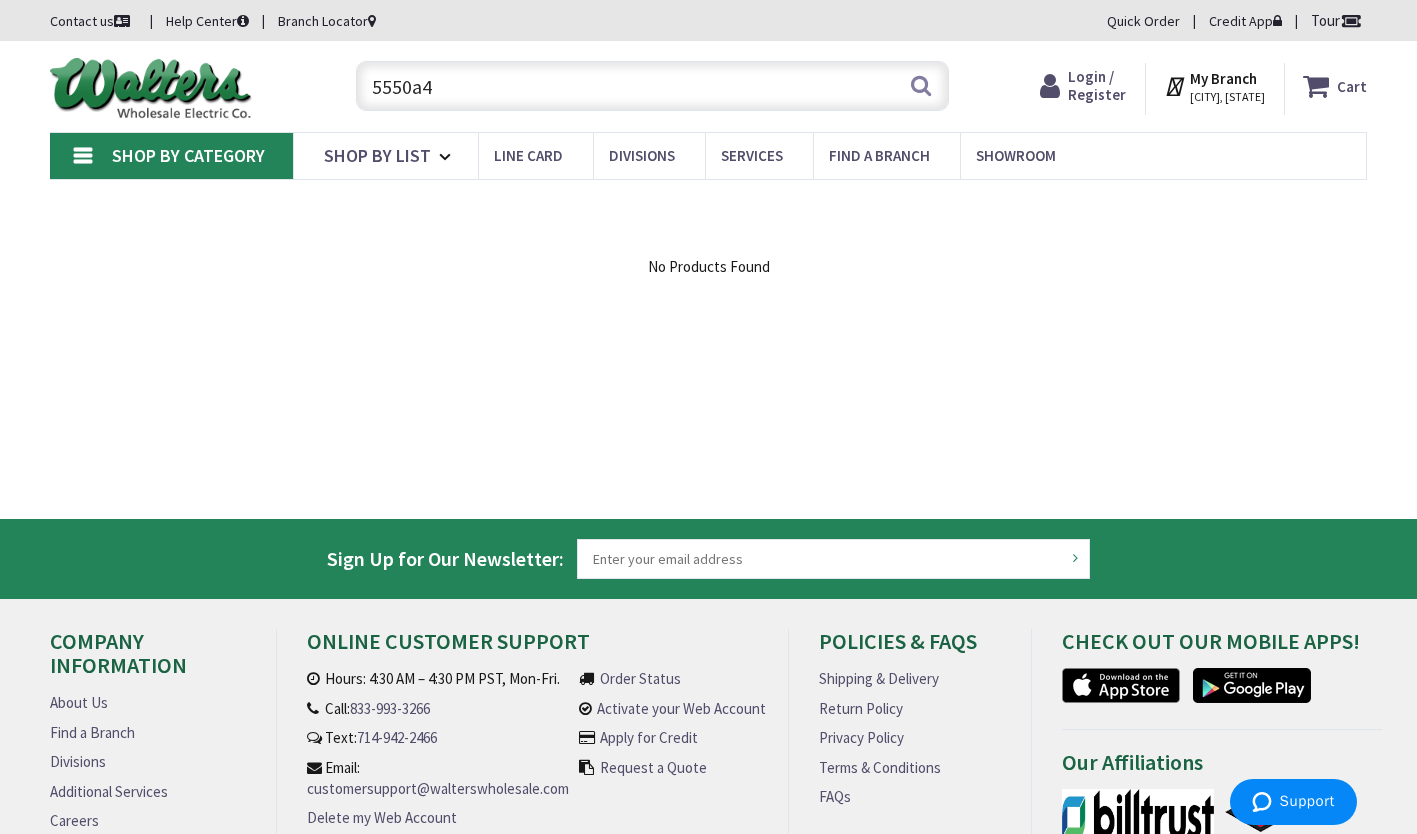 click on "5550a4" at bounding box center [652, 86] 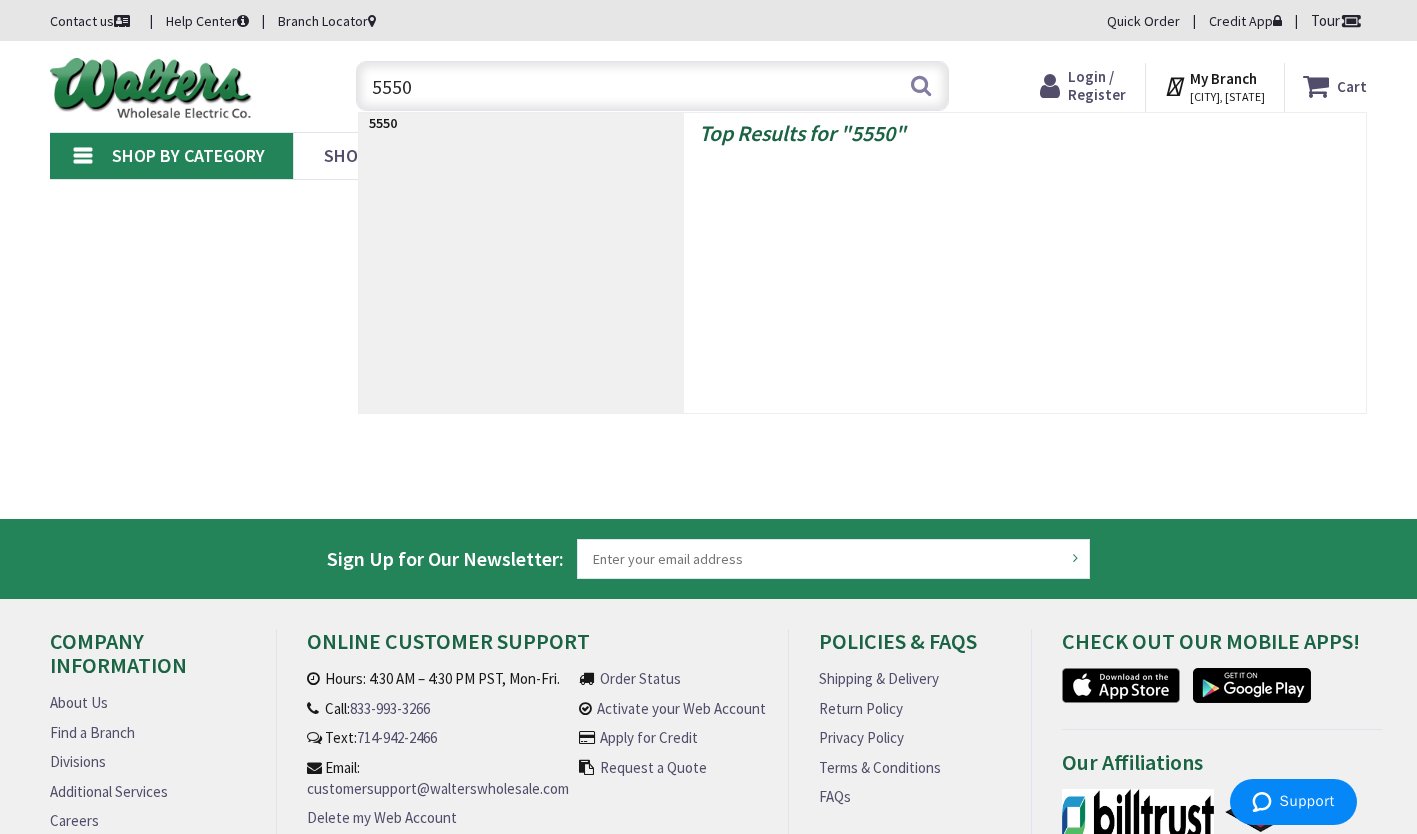 click on "5550" at bounding box center [652, 86] 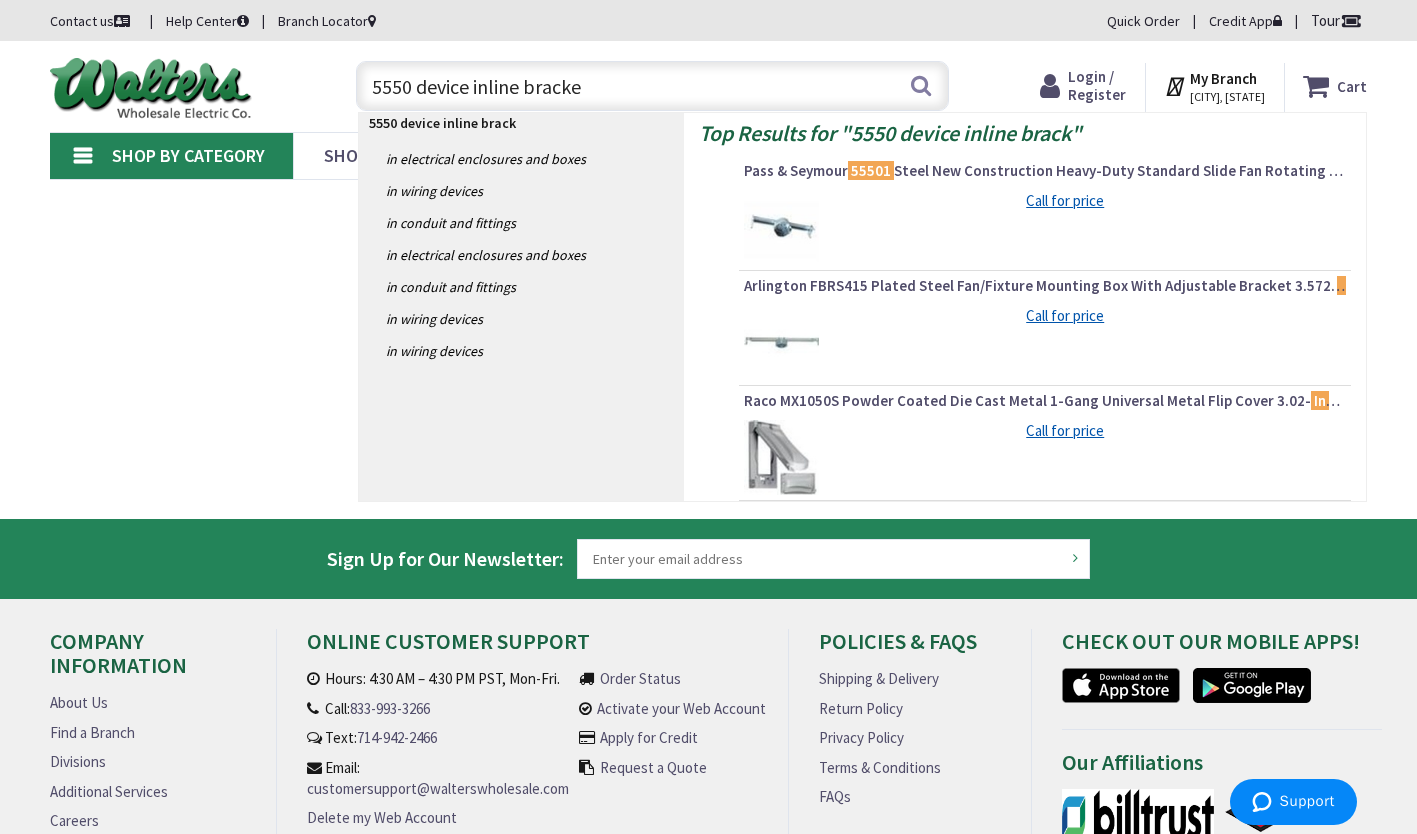 type on "5550 device inline bracket" 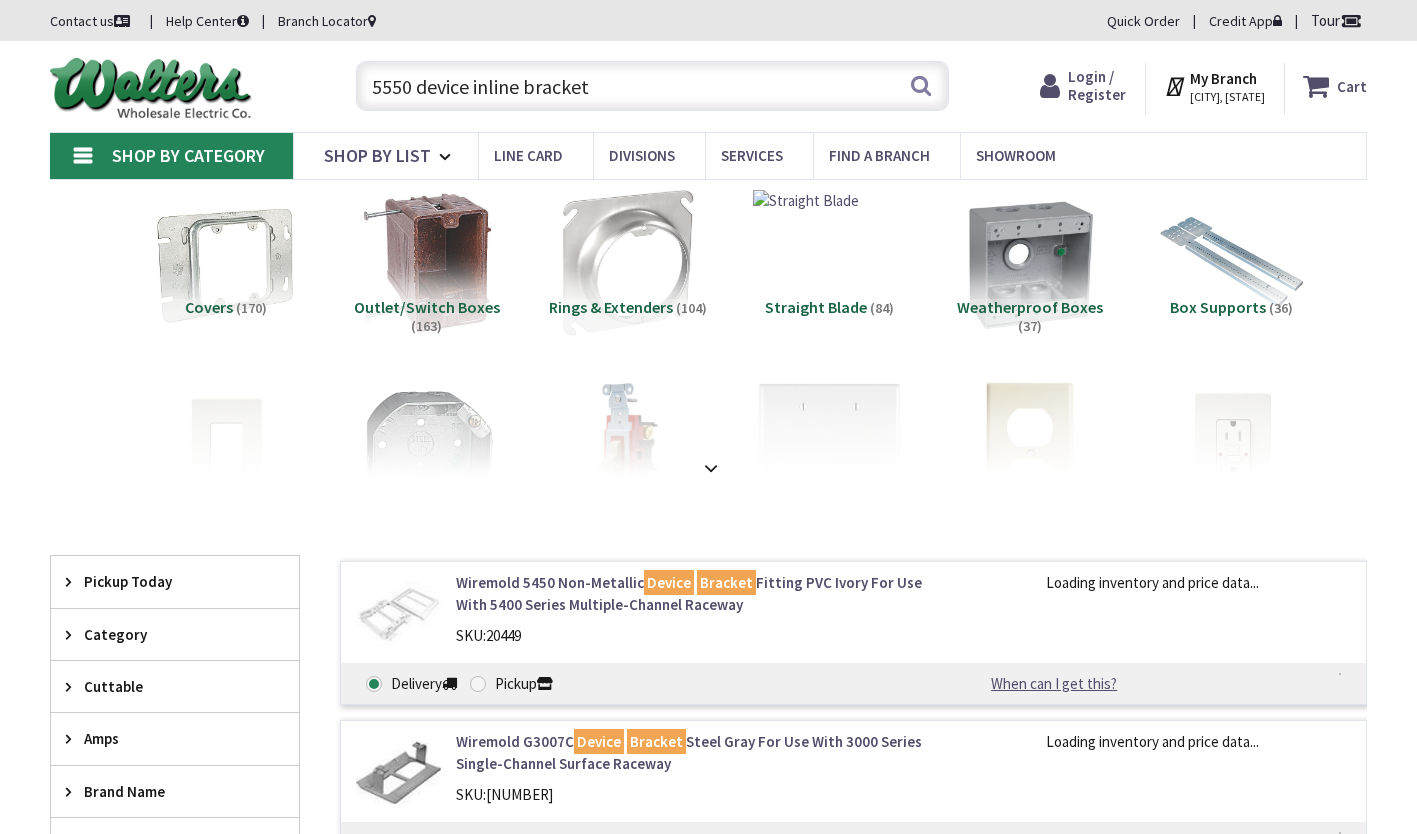 scroll, scrollTop: 0, scrollLeft: 0, axis: both 